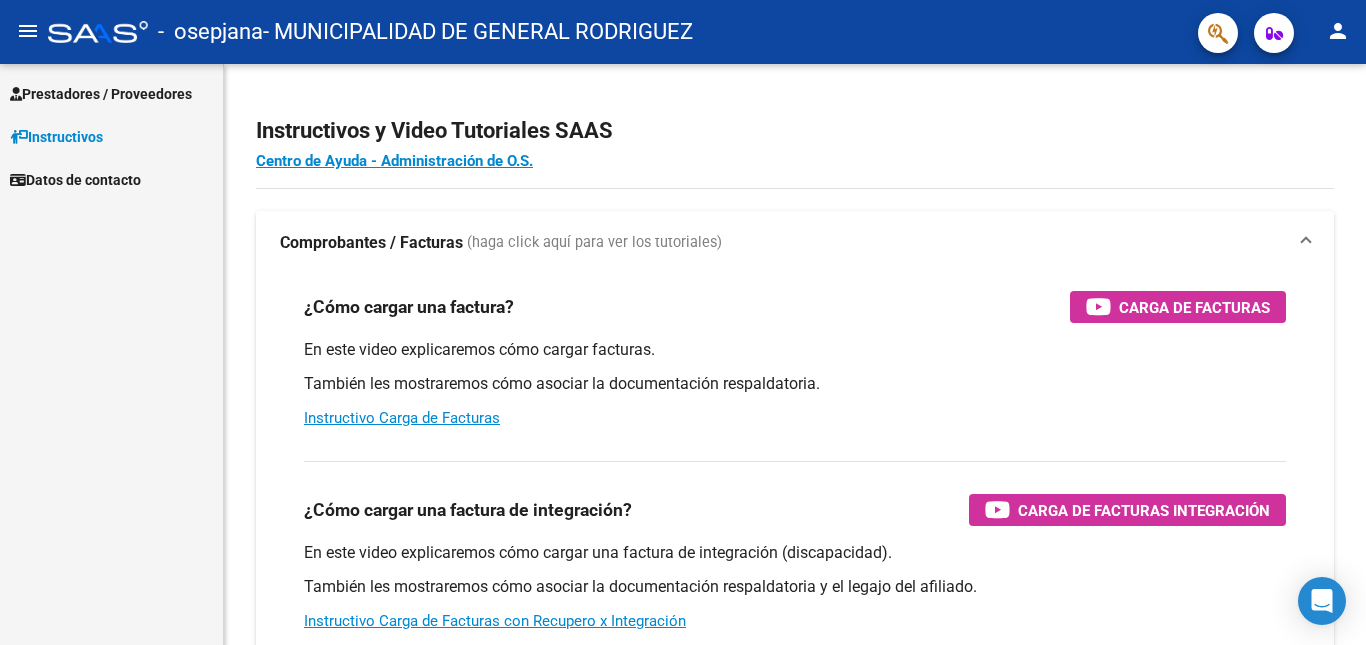 scroll, scrollTop: 0, scrollLeft: 0, axis: both 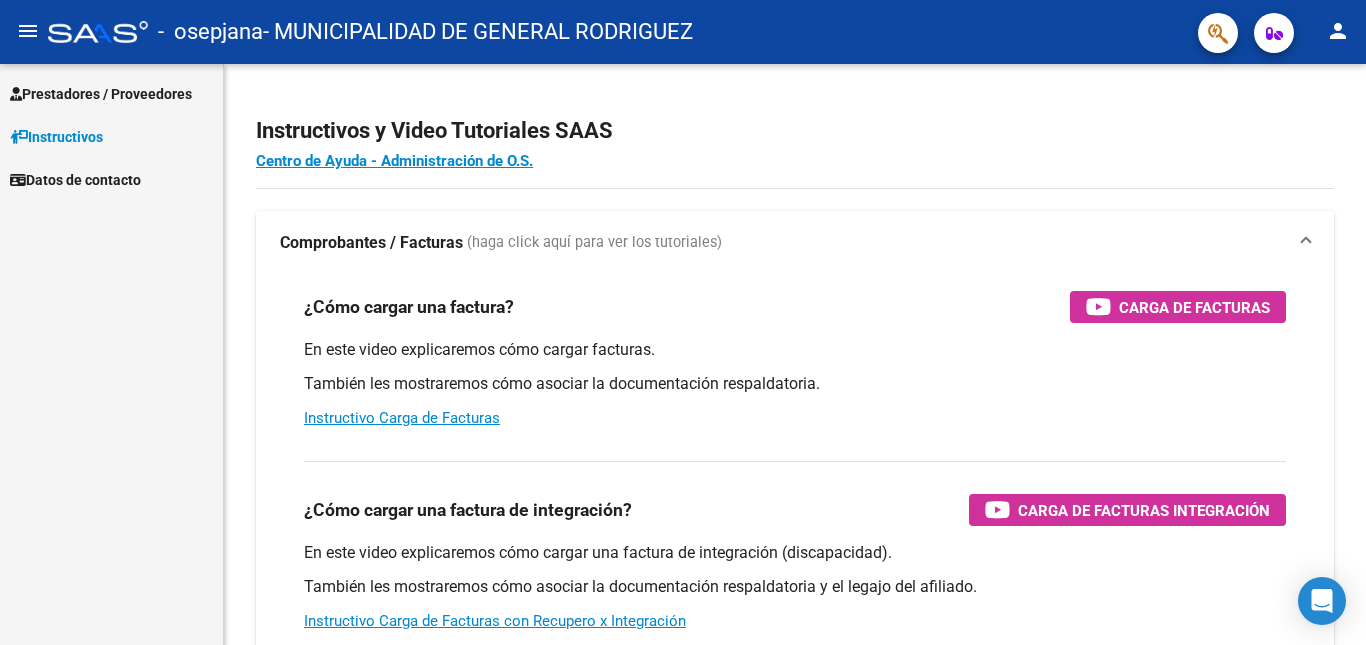 click on "Prestadores / Proveedores" at bounding box center [101, 94] 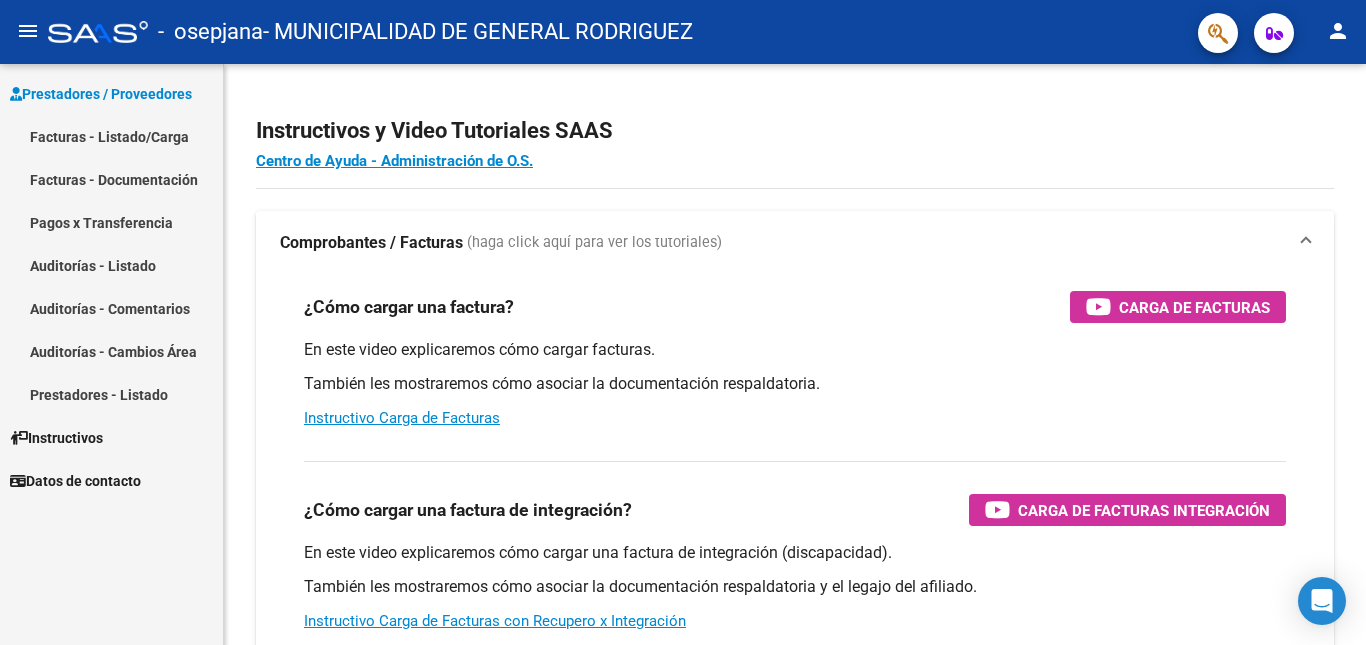 click on "Auditorías - Listado" at bounding box center (111, 265) 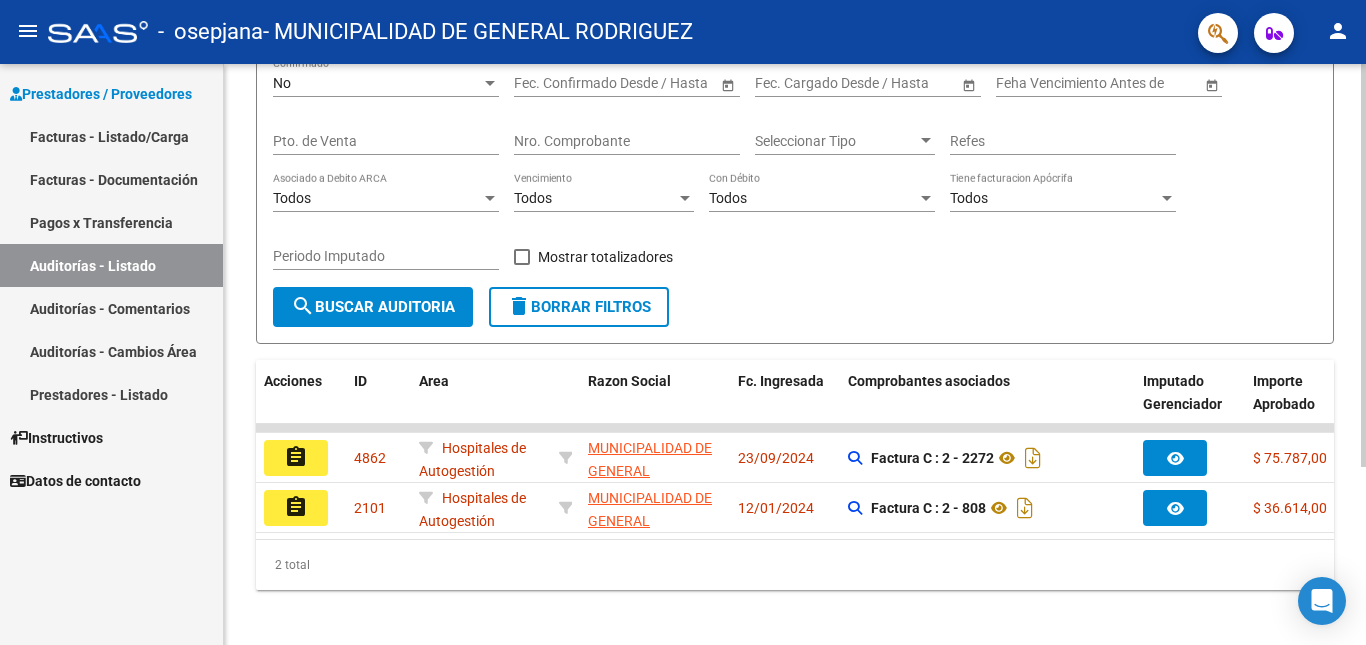 scroll, scrollTop: 257, scrollLeft: 0, axis: vertical 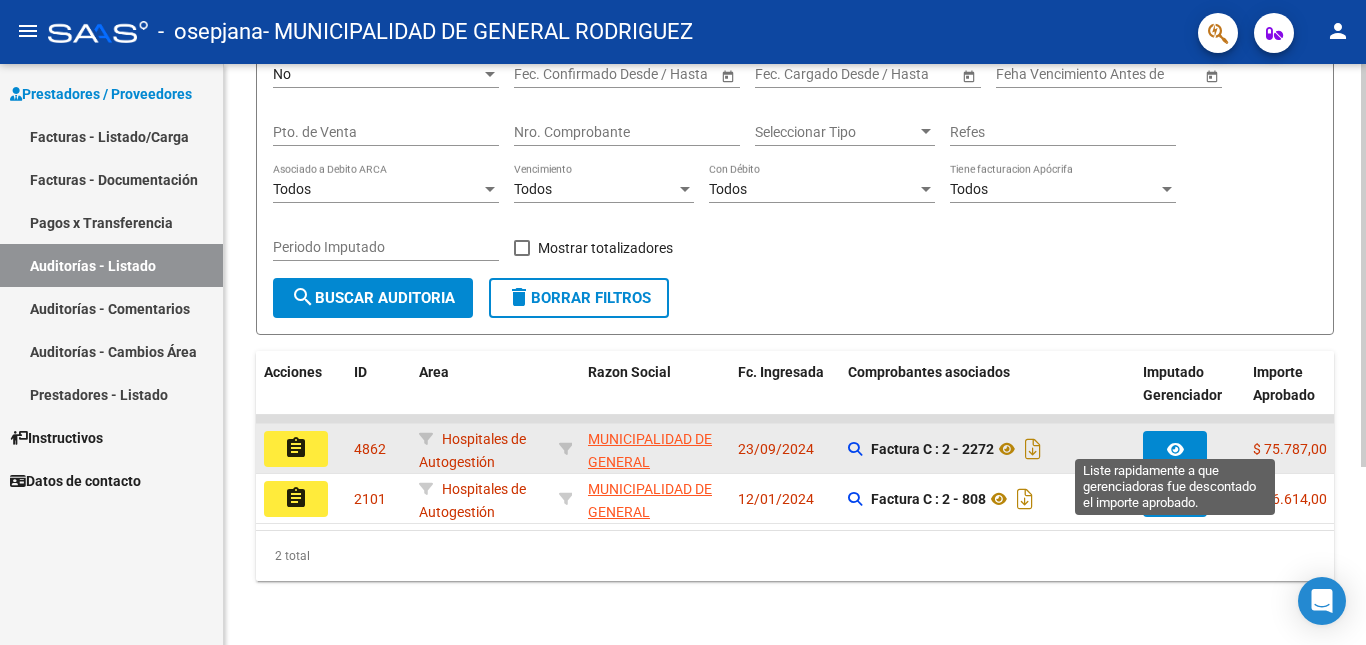 click 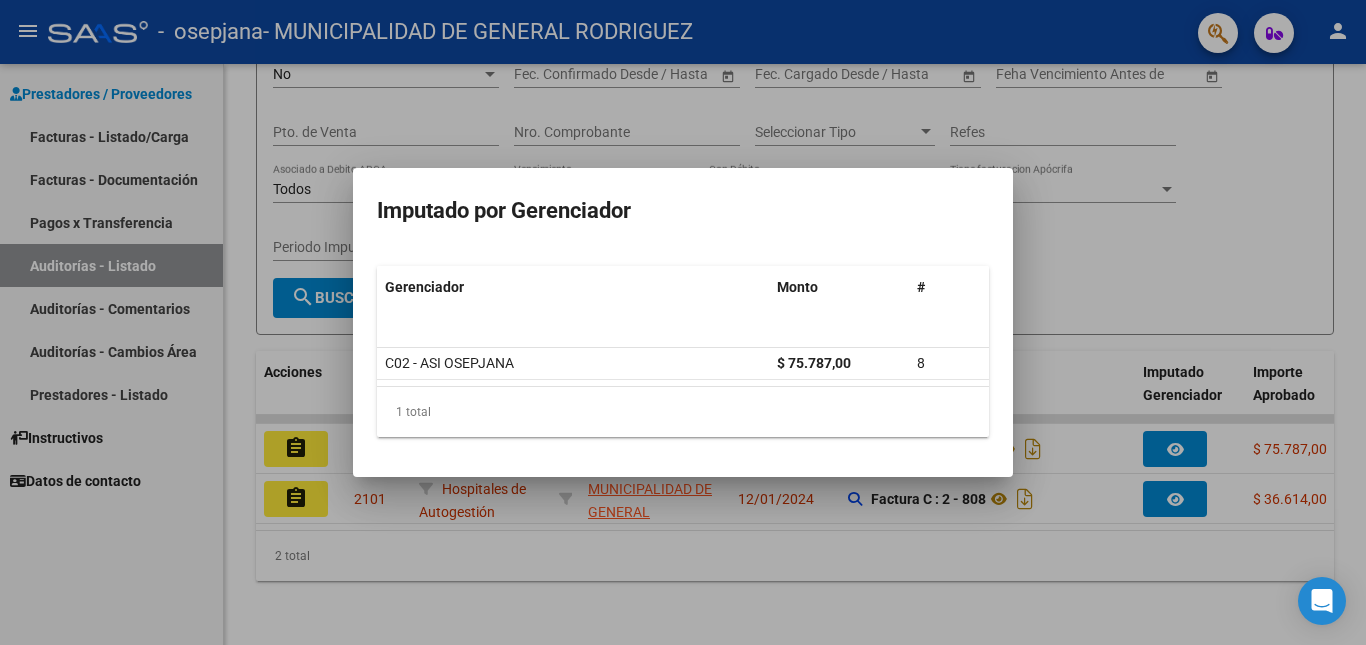 click at bounding box center (683, 322) 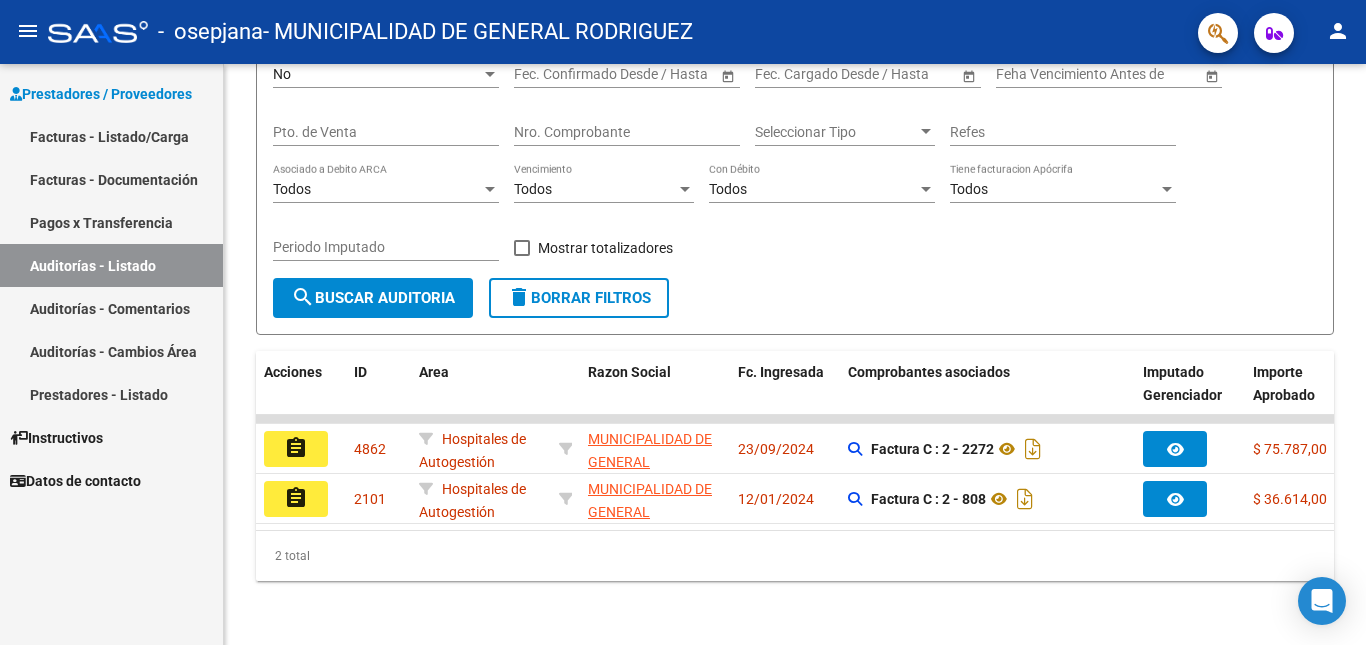 click on "Auditorías - Comentarios" at bounding box center [111, 308] 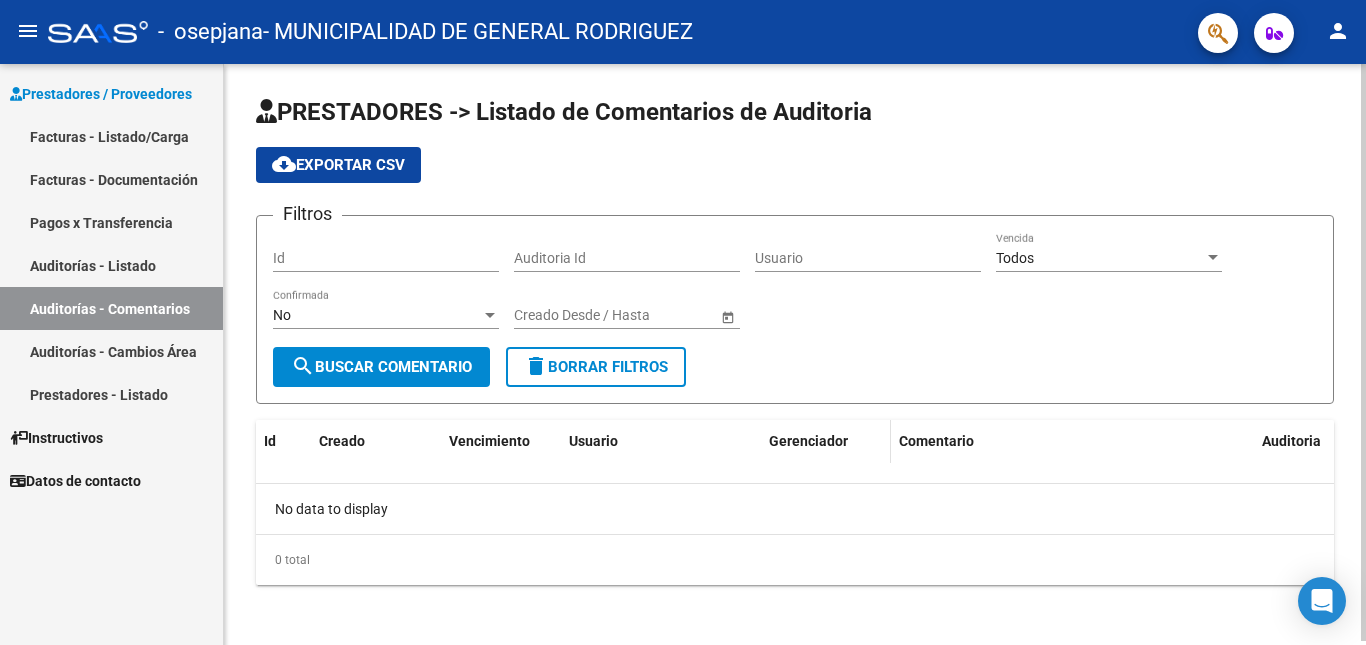 scroll, scrollTop: 4, scrollLeft: 0, axis: vertical 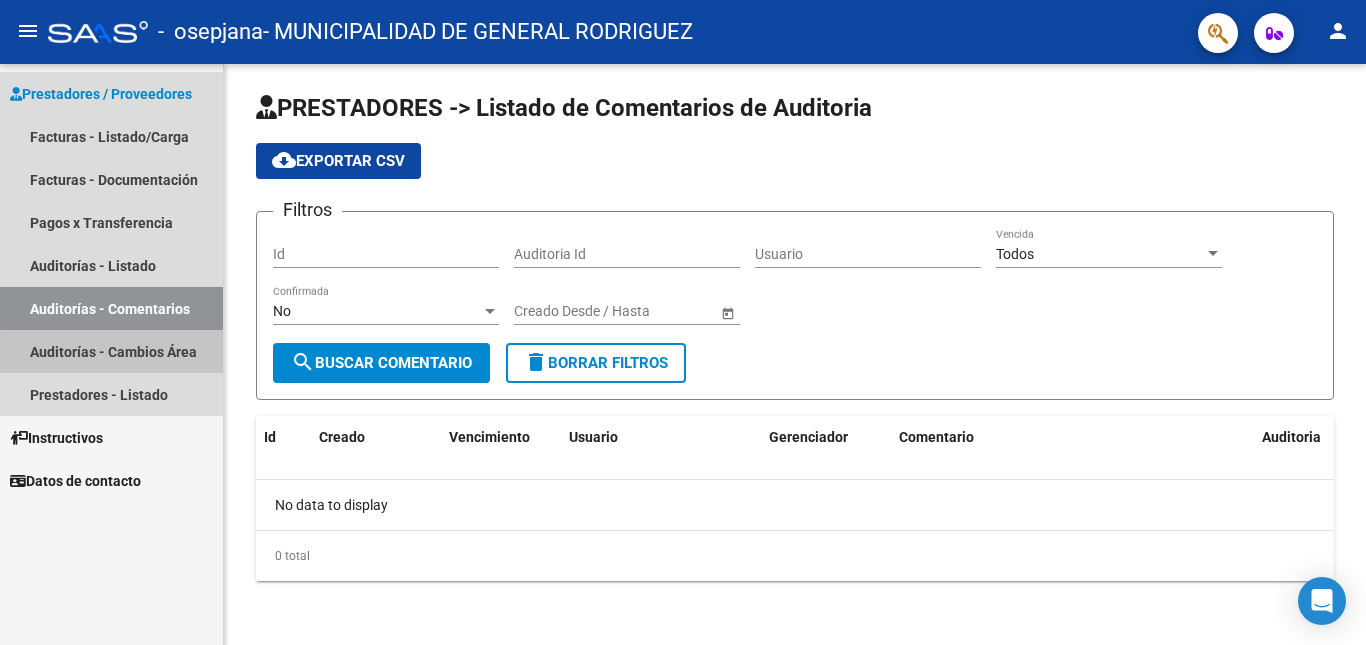 click on "Auditorías - Cambios Área" at bounding box center (111, 351) 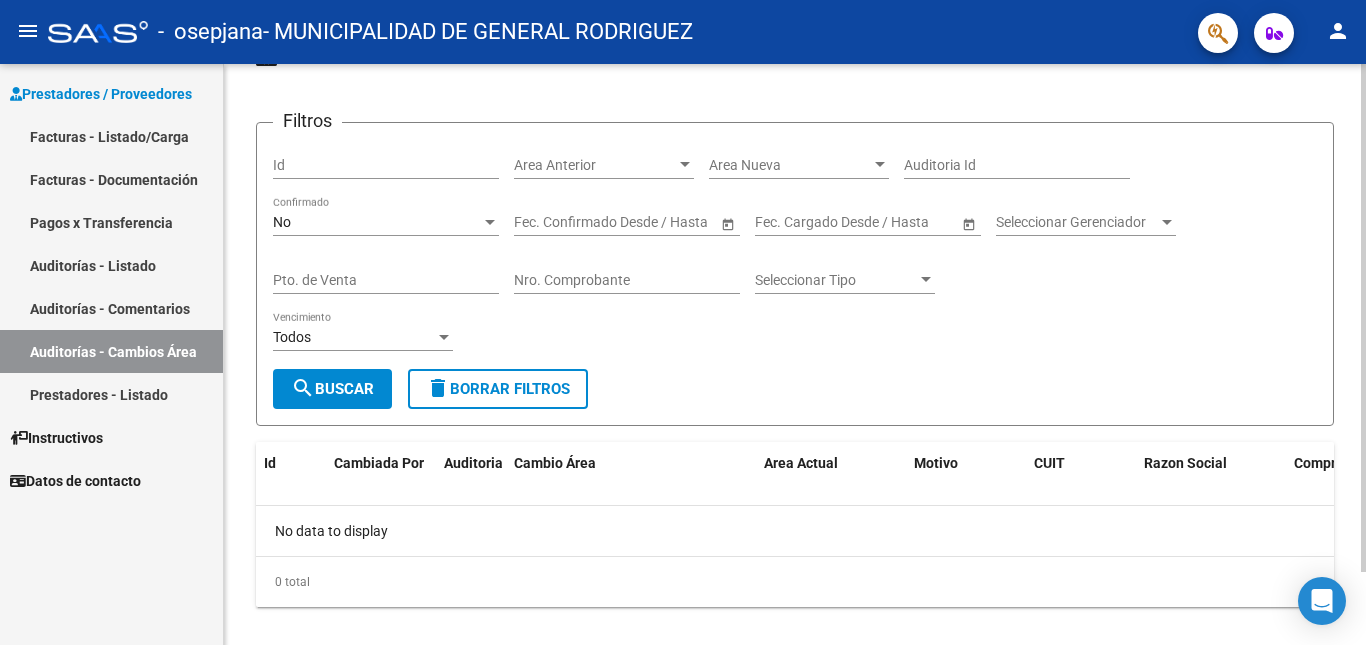 scroll, scrollTop: 83, scrollLeft: 0, axis: vertical 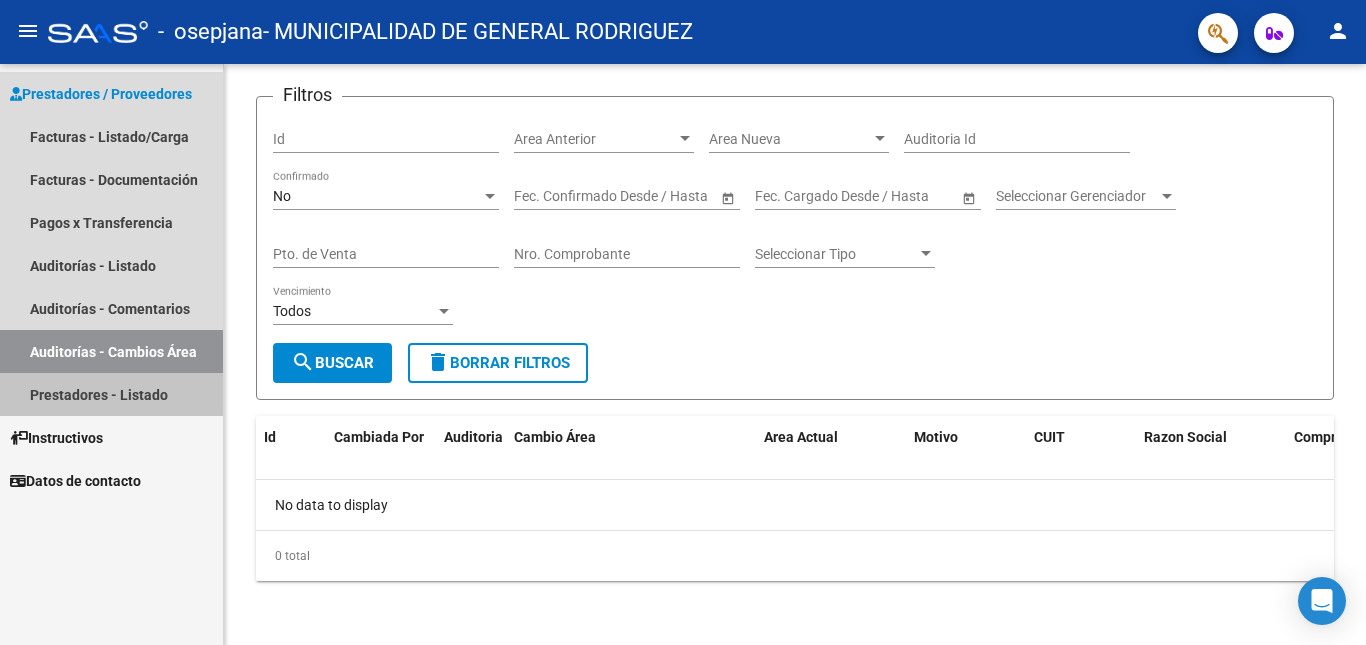 click on "Prestadores - Listado" at bounding box center (111, 394) 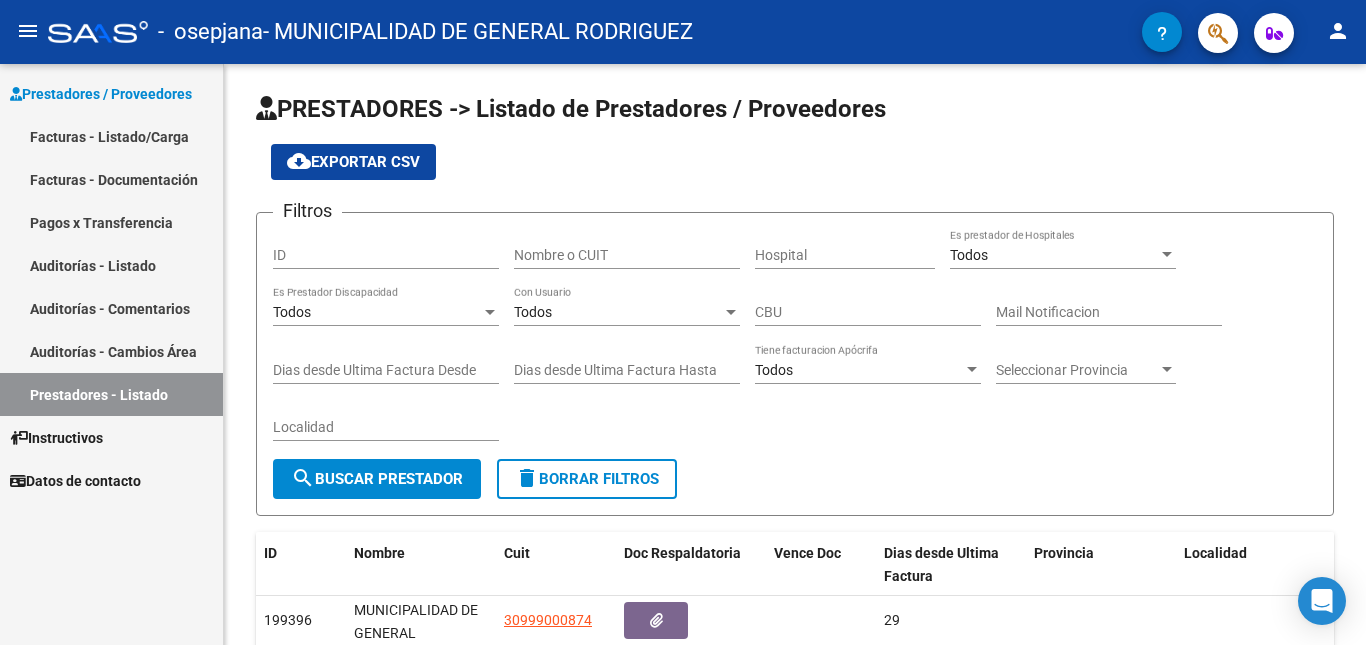 scroll, scrollTop: 0, scrollLeft: 0, axis: both 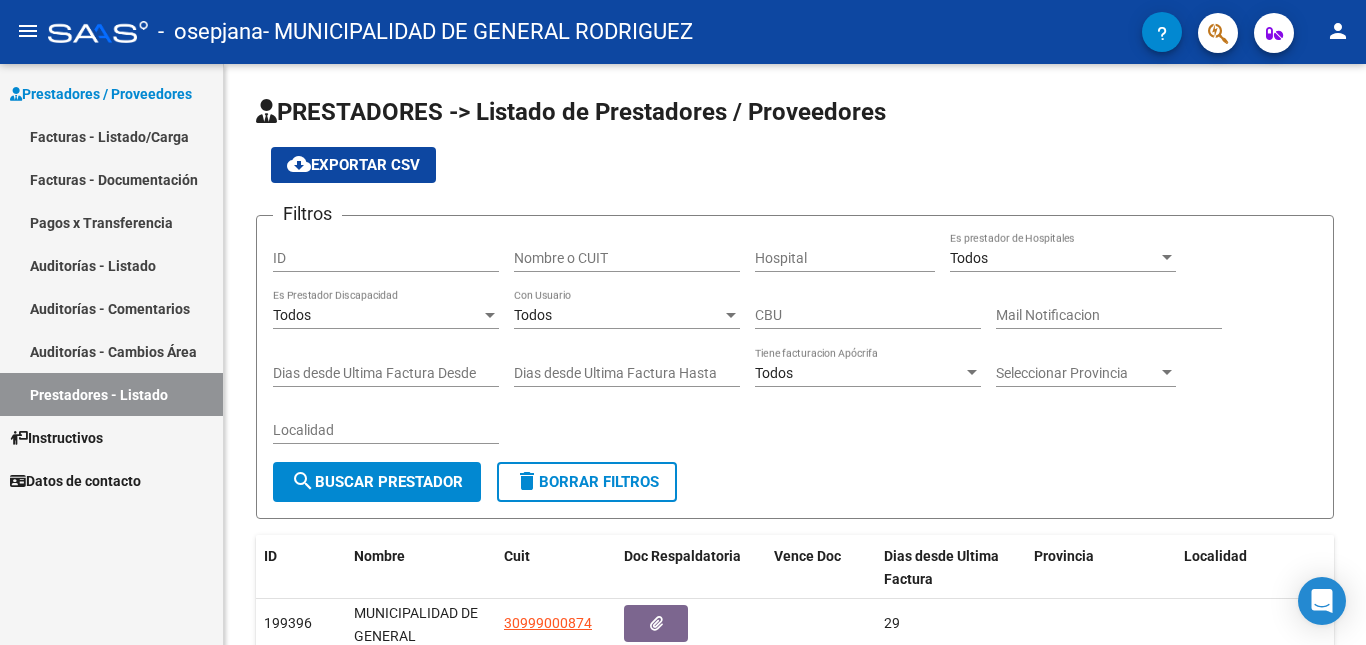 click on "Auditorías - Listado" at bounding box center (111, 265) 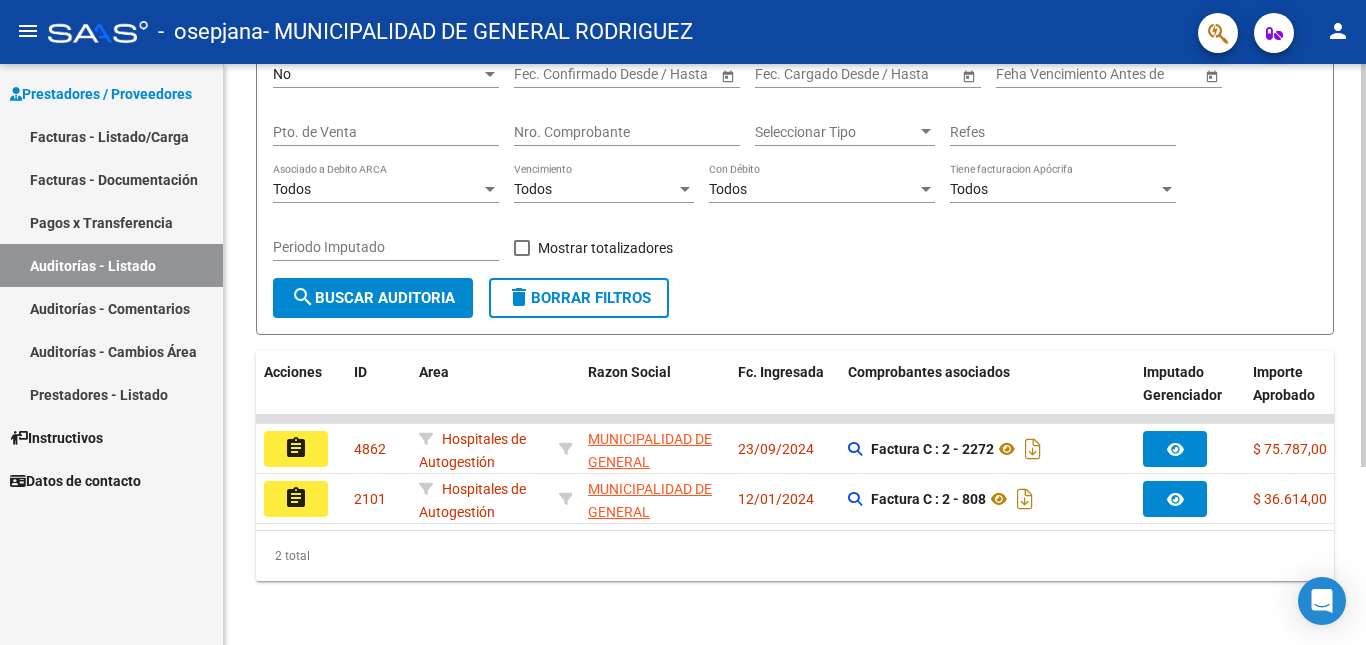 scroll, scrollTop: 257, scrollLeft: 0, axis: vertical 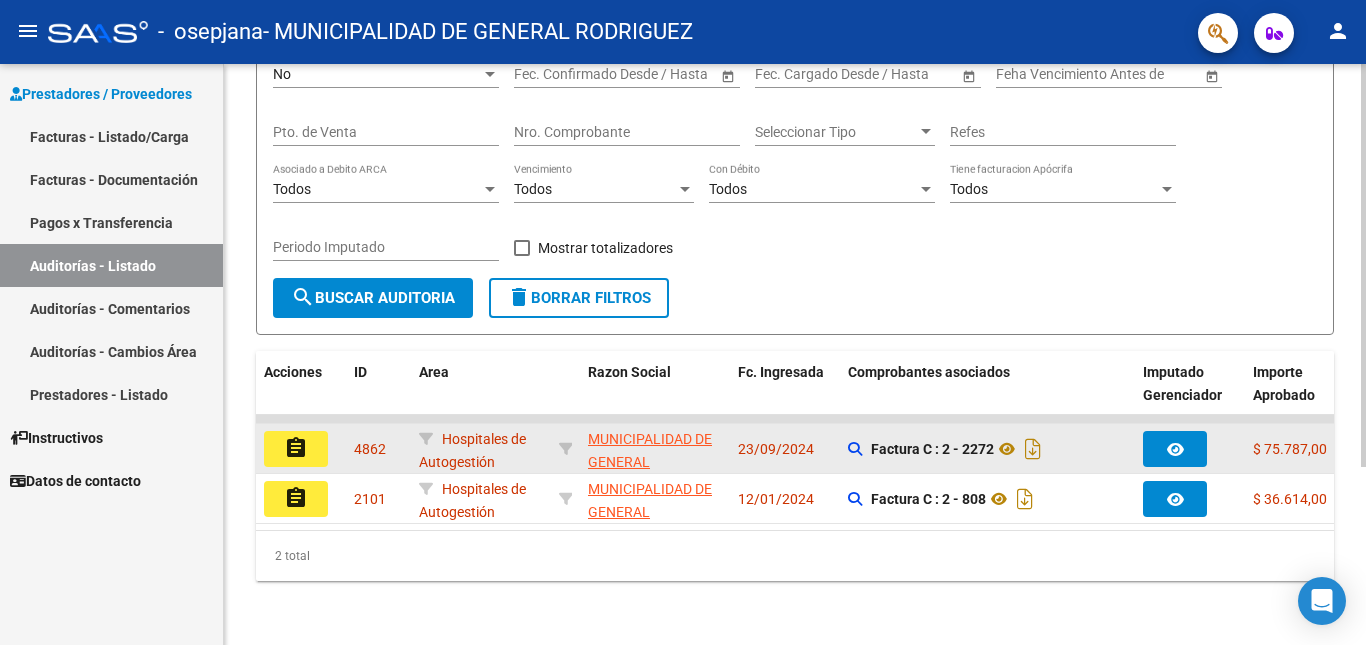 click on "assignment" 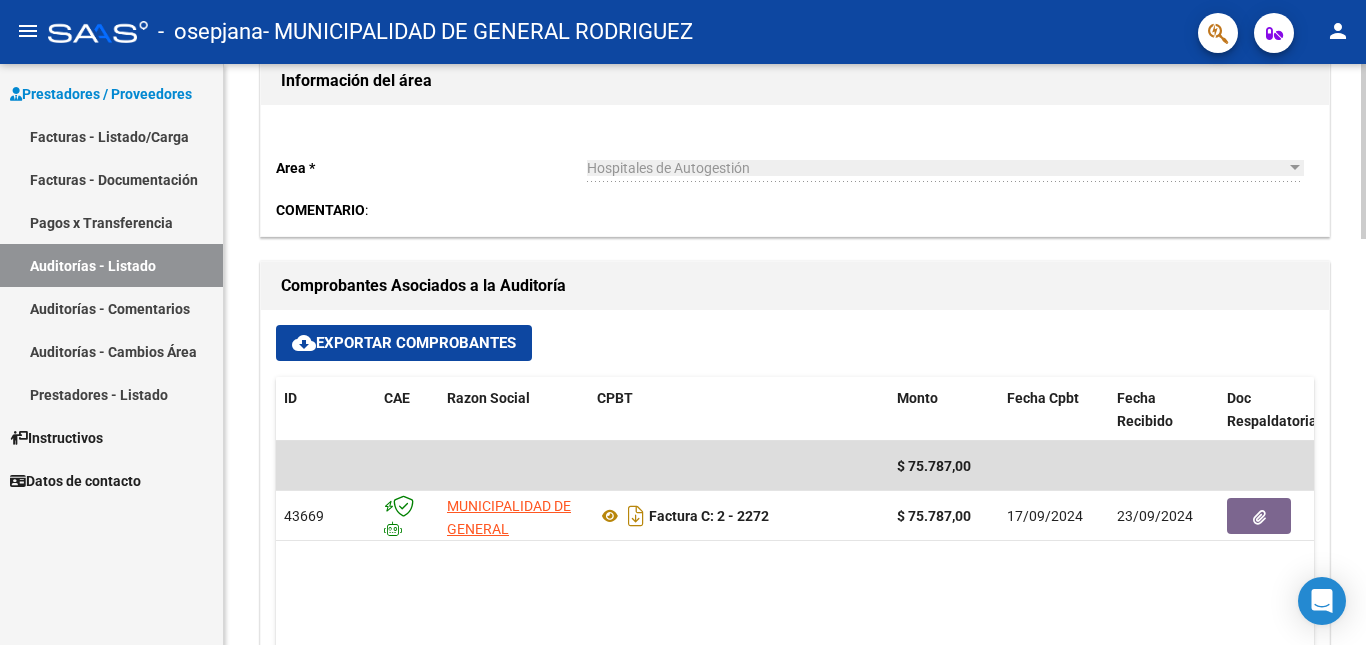 scroll, scrollTop: 700, scrollLeft: 0, axis: vertical 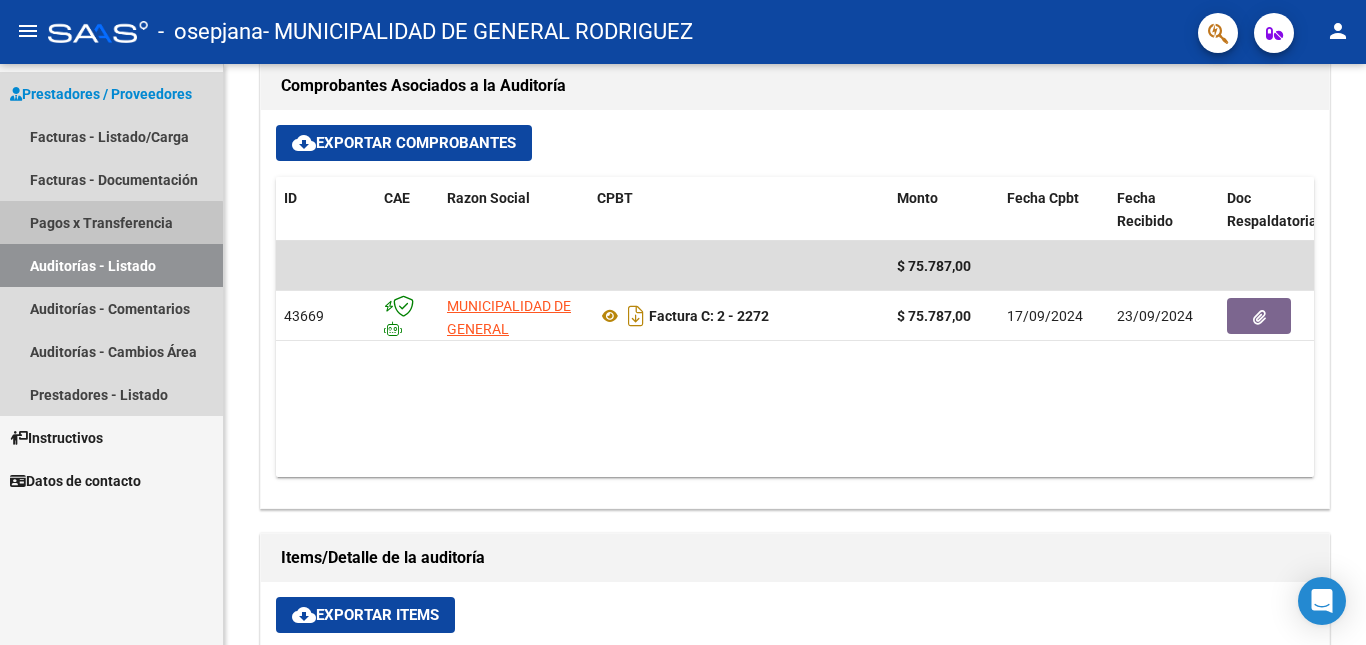 click on "Pagos x Transferencia" at bounding box center [111, 222] 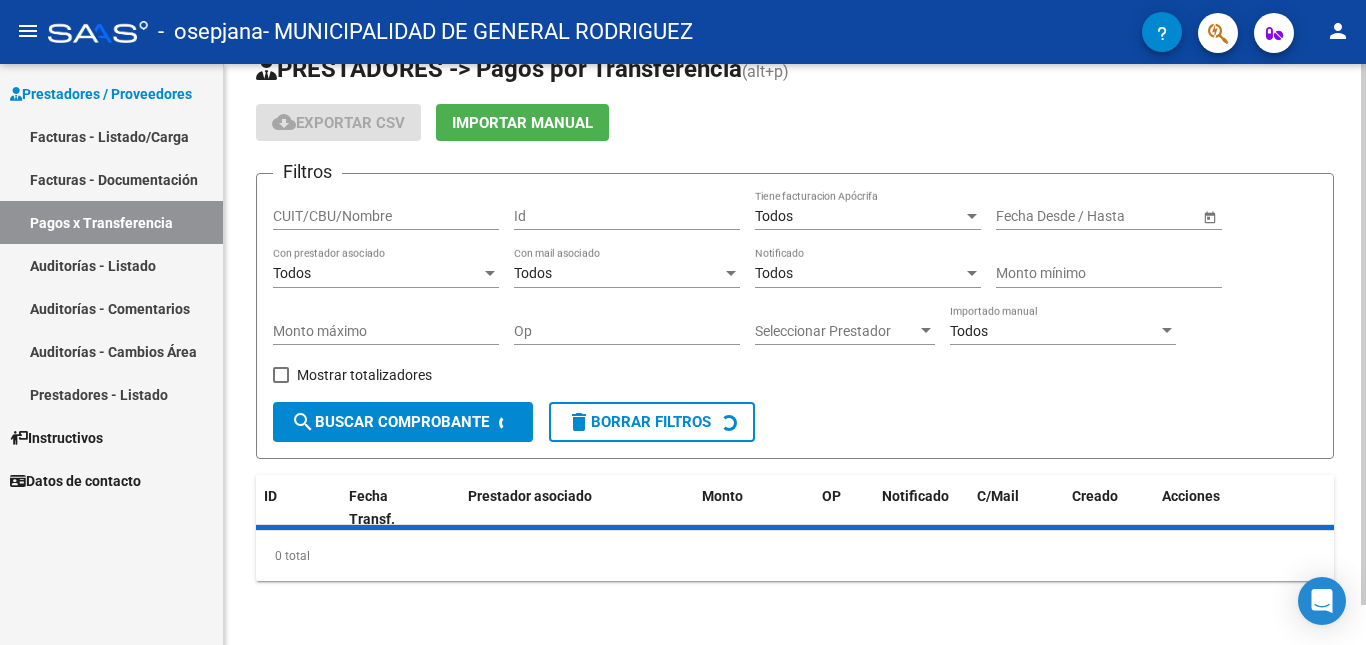 scroll, scrollTop: 88, scrollLeft: 0, axis: vertical 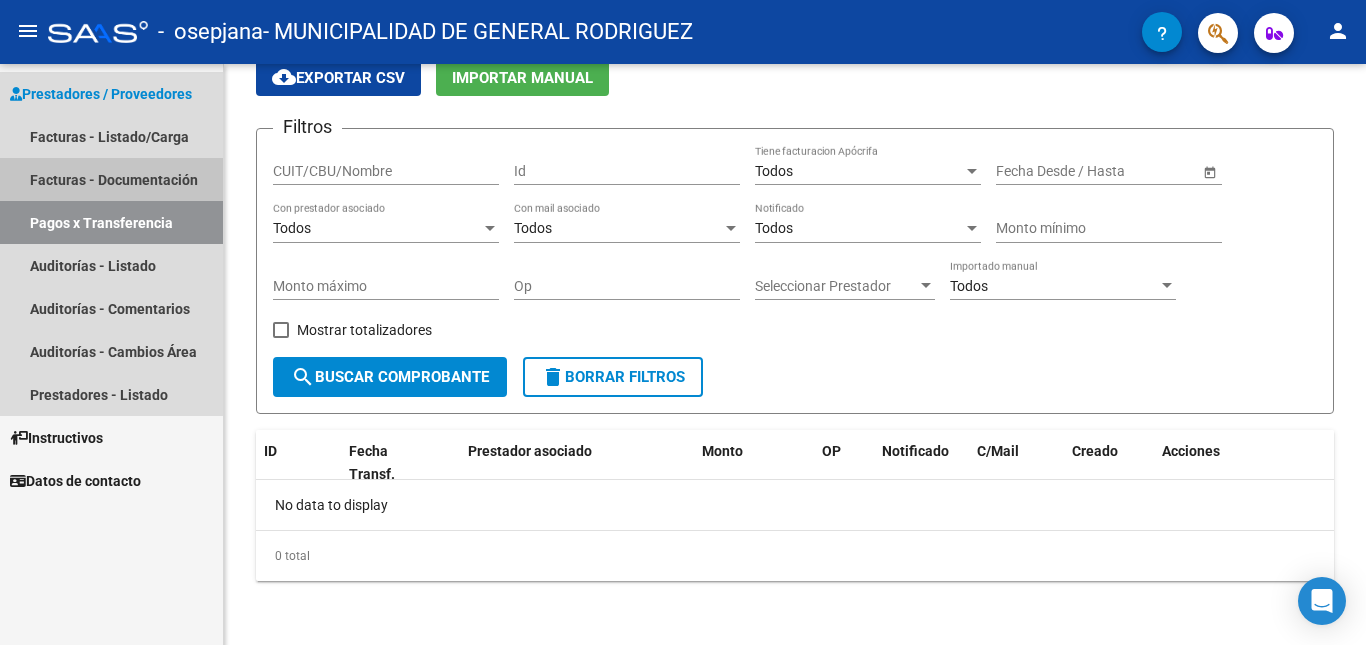 click on "Facturas - Documentación" at bounding box center [111, 179] 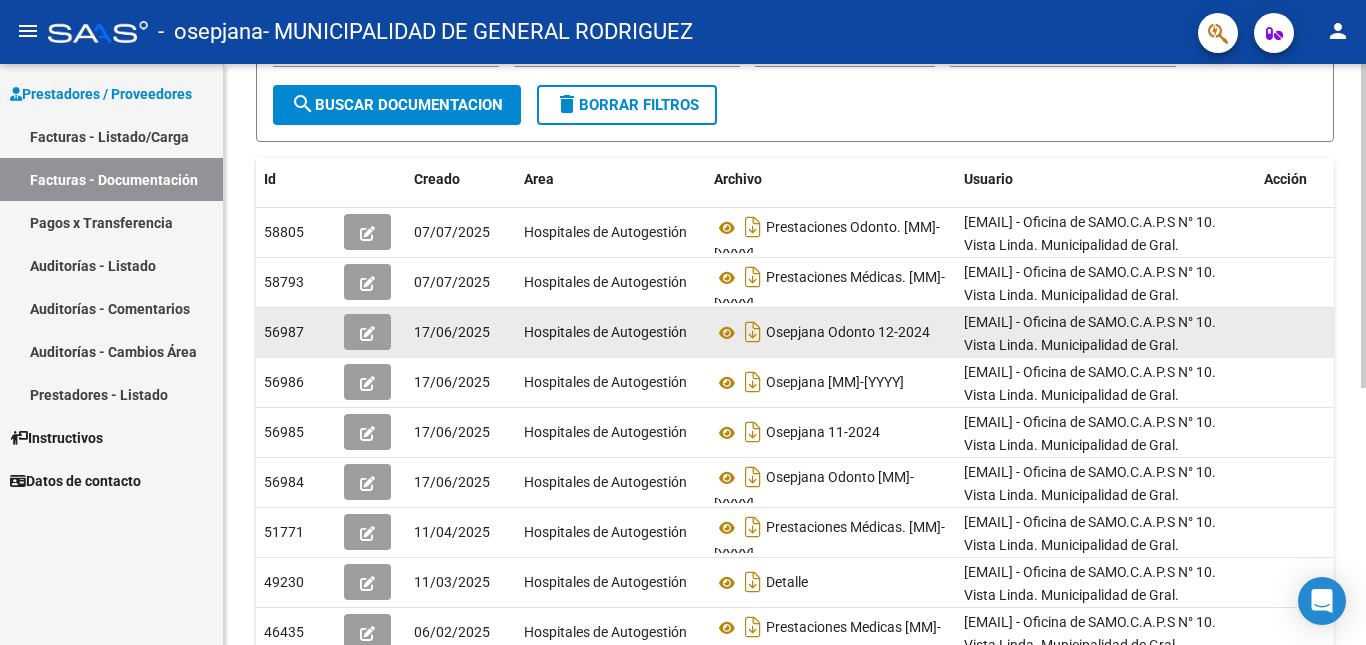 scroll, scrollTop: 362, scrollLeft: 0, axis: vertical 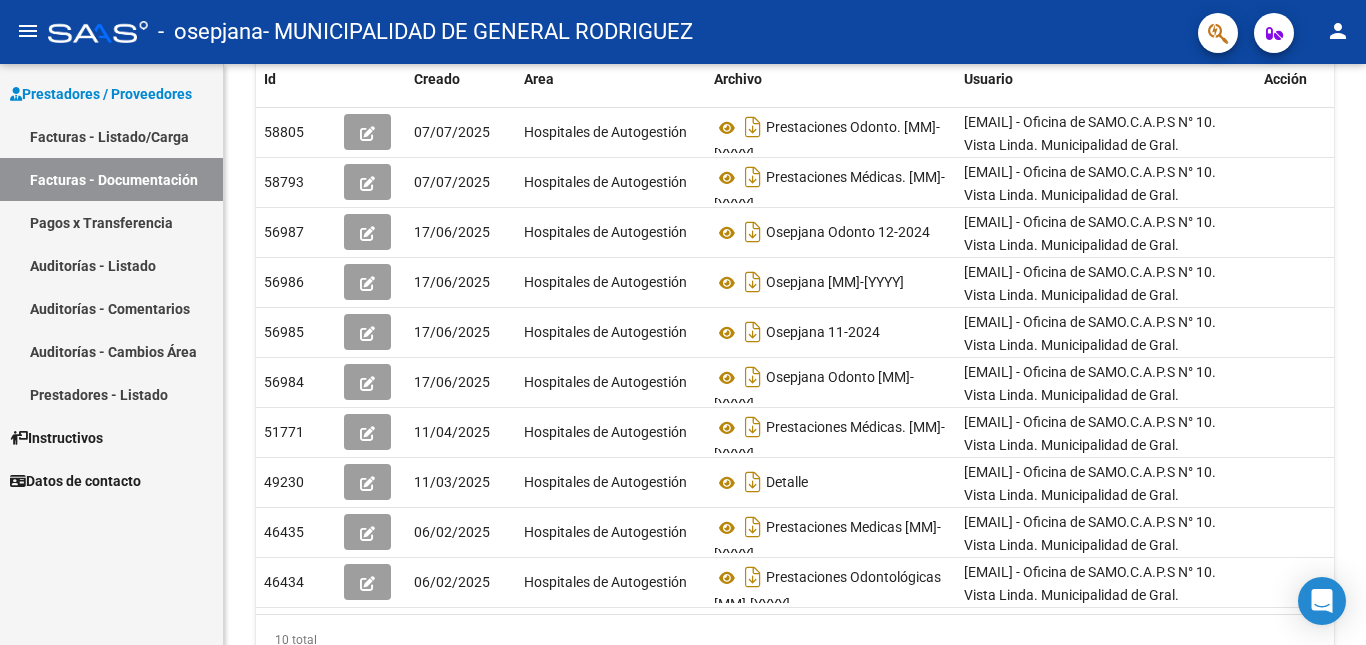 click on "Facturas - Listado/Carga" at bounding box center (111, 136) 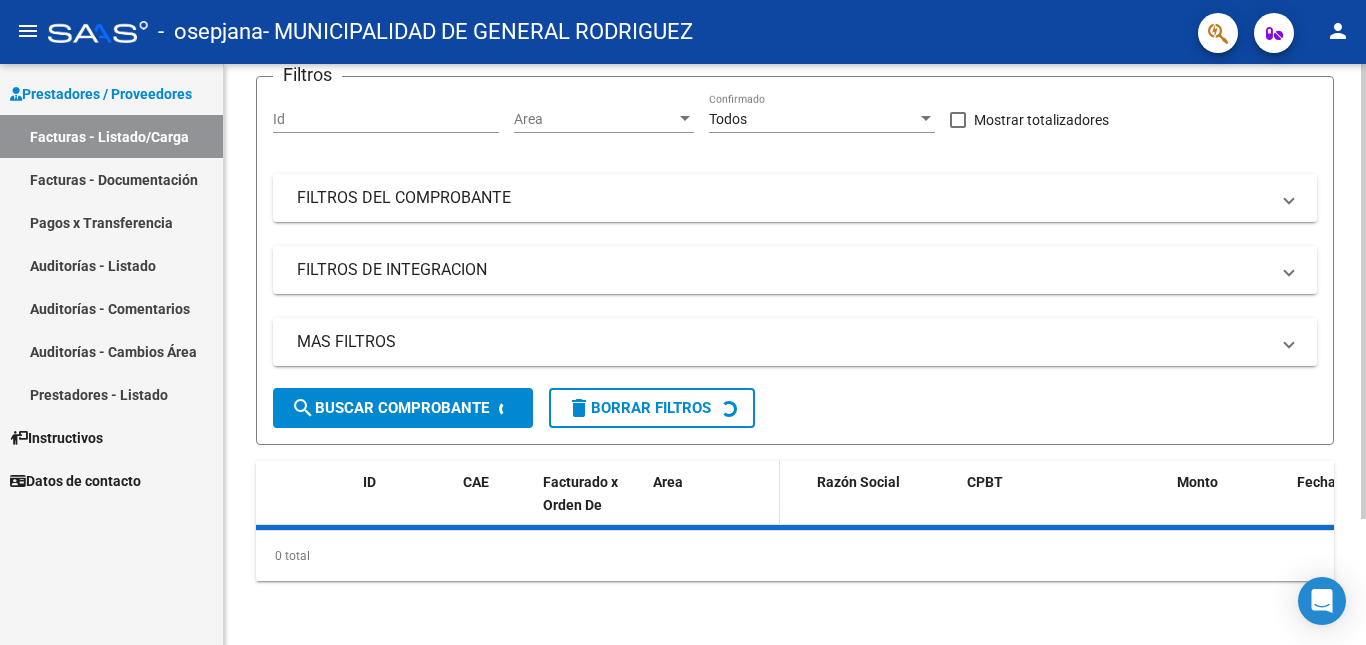 scroll, scrollTop: 362, scrollLeft: 0, axis: vertical 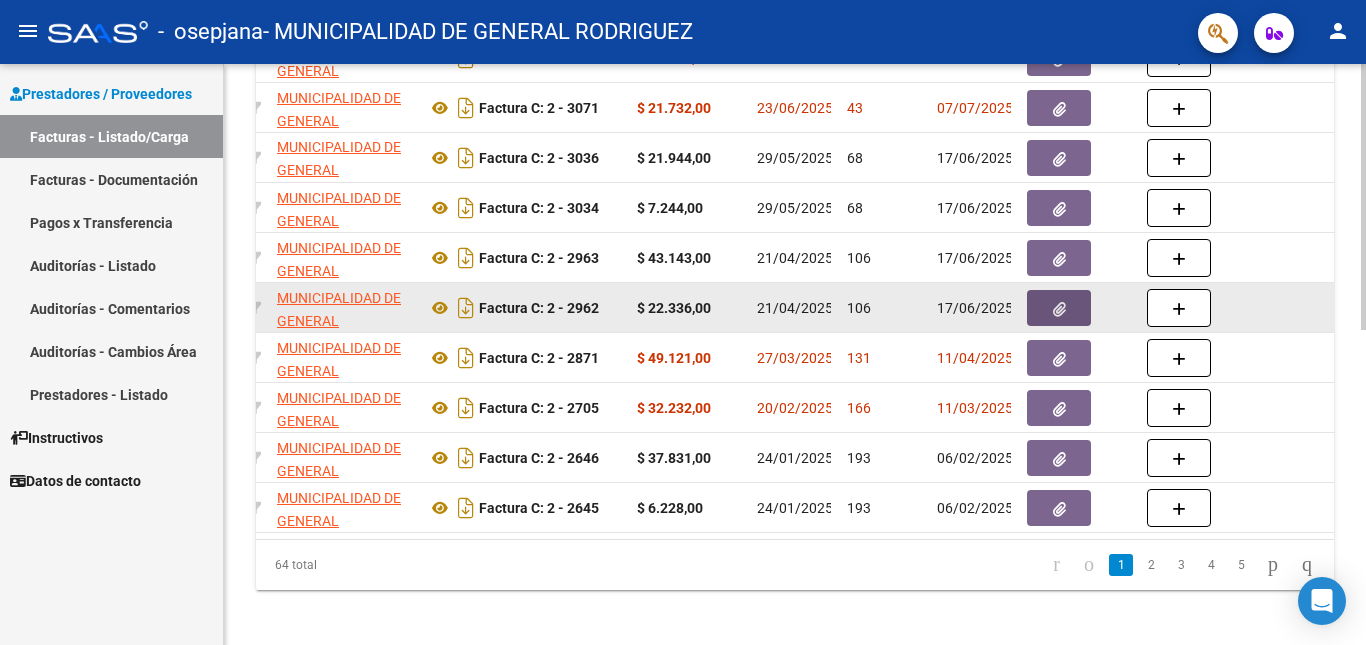 click 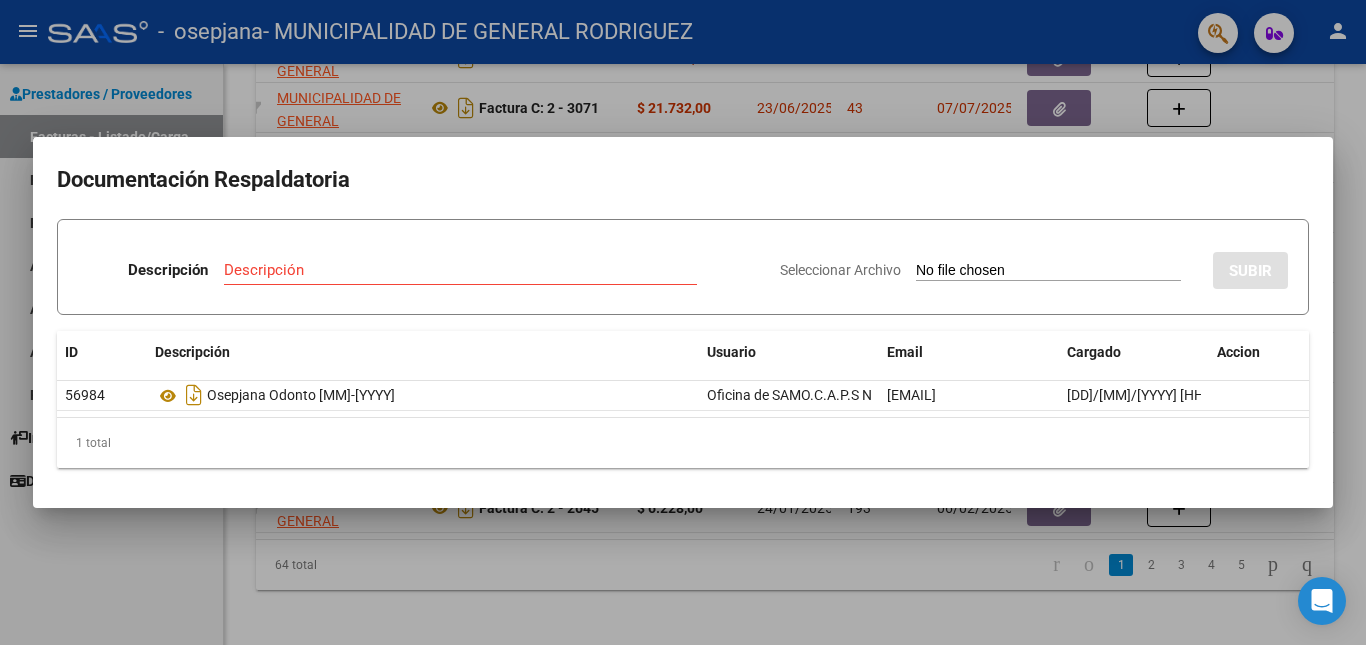 click at bounding box center (683, 322) 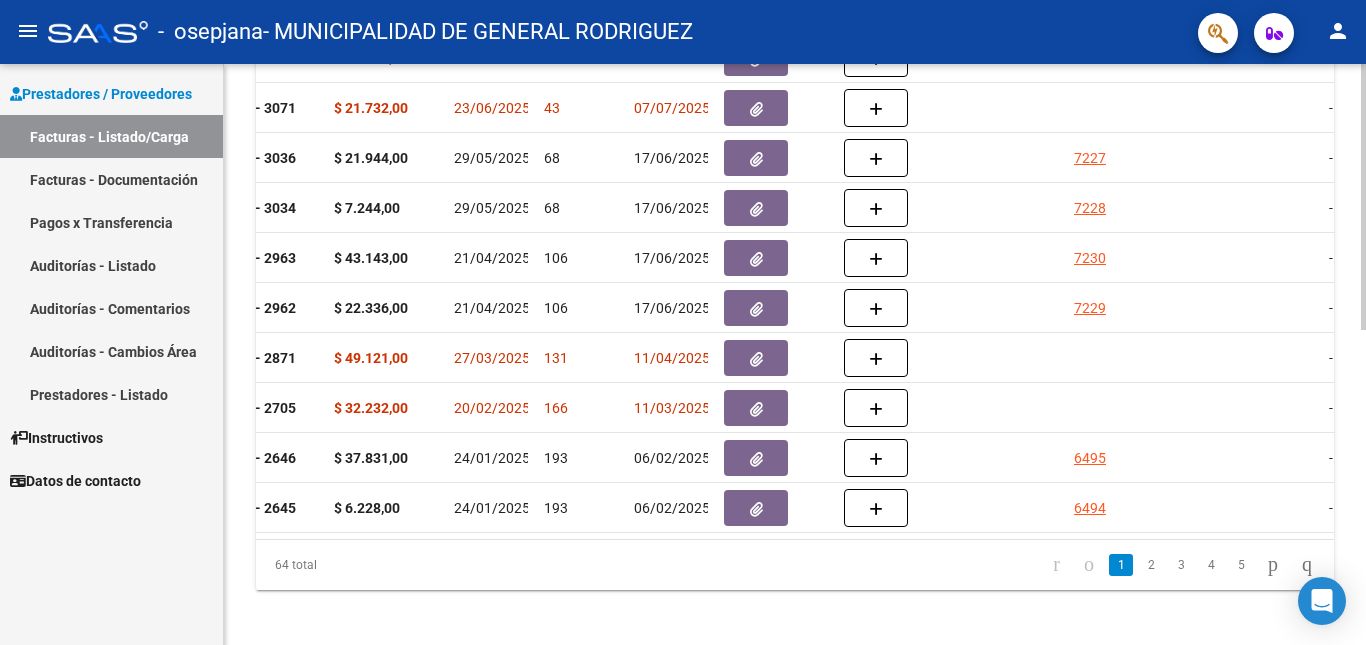 scroll, scrollTop: 0, scrollLeft: 1057, axis: horizontal 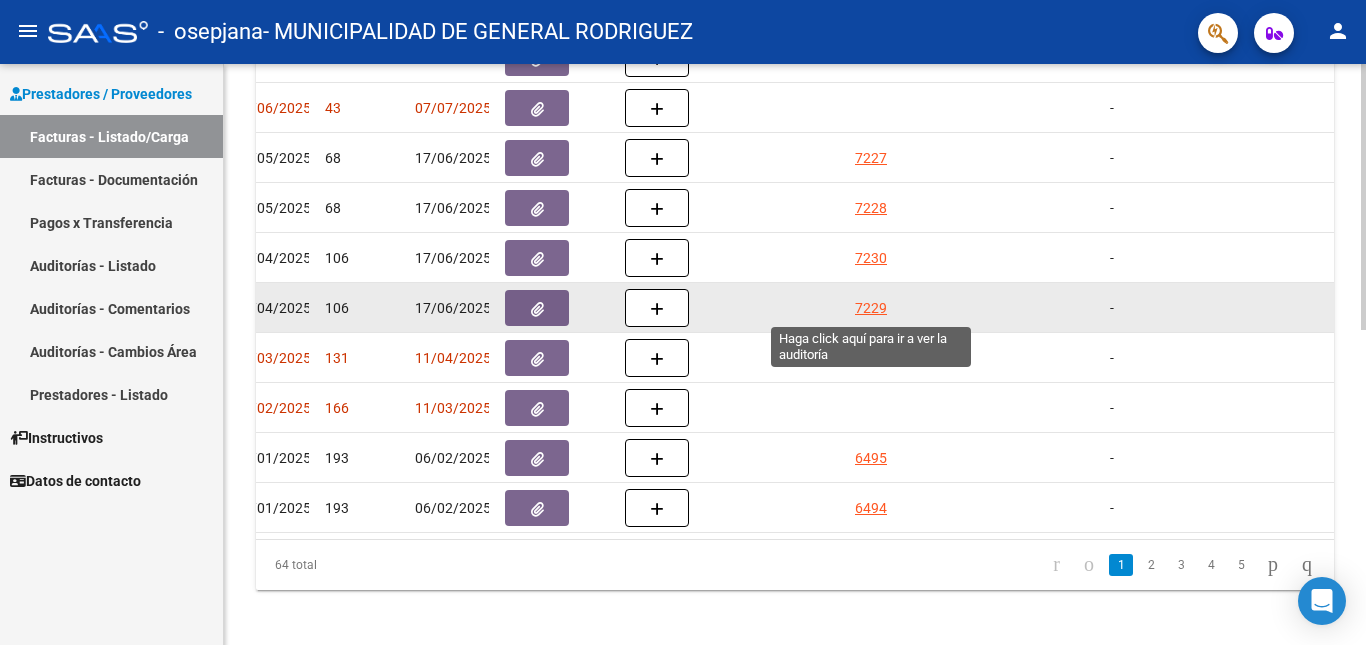 click on "7229" 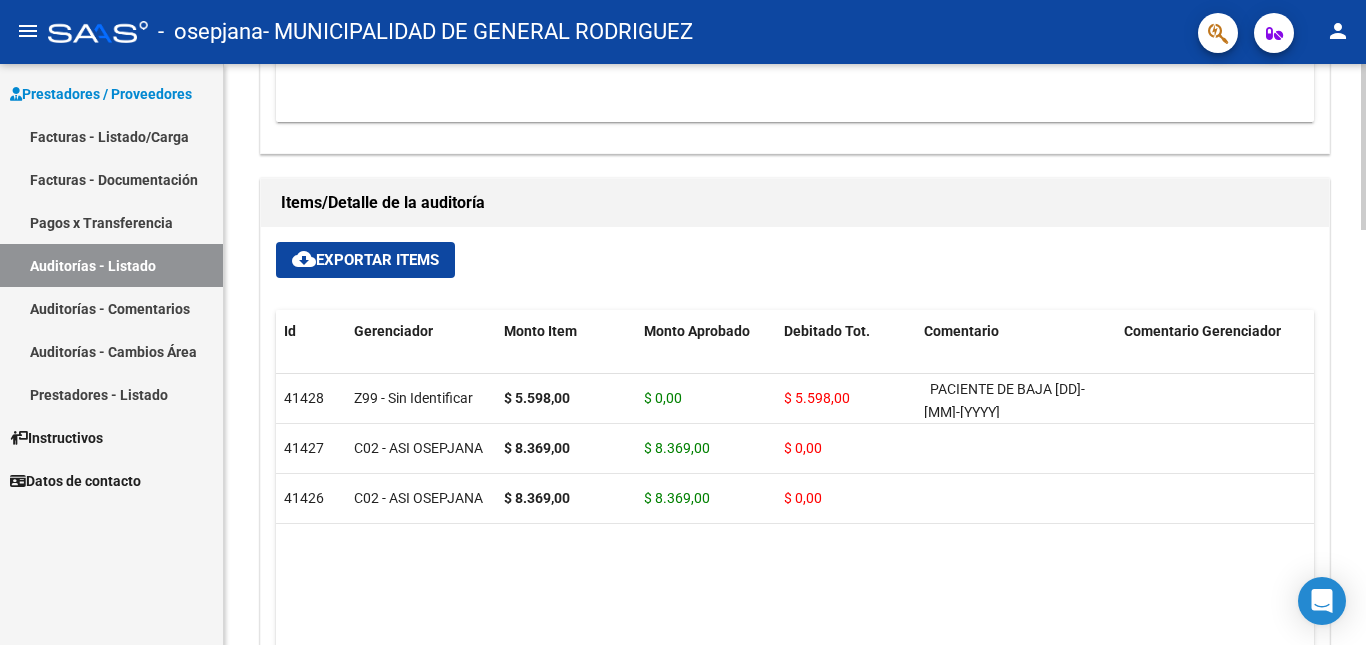 scroll, scrollTop: 1200, scrollLeft: 0, axis: vertical 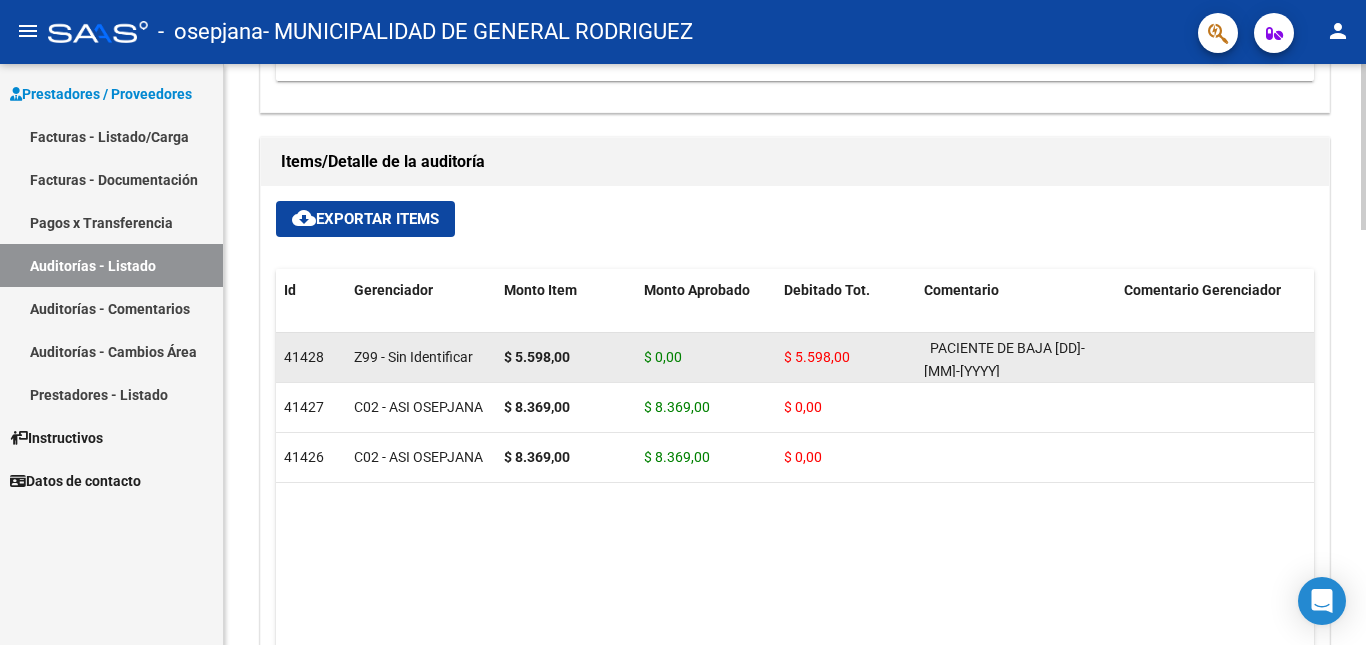 click on "Z99 - Sin Identificar" 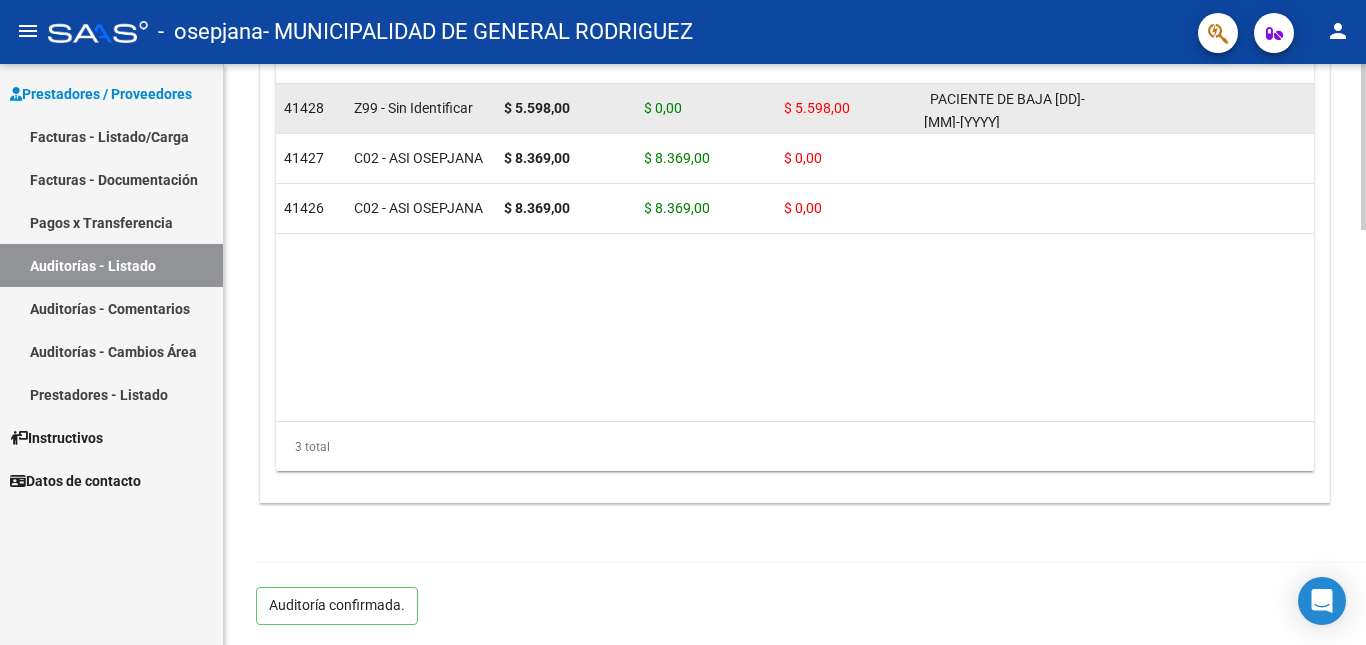scroll, scrollTop: 1149, scrollLeft: 0, axis: vertical 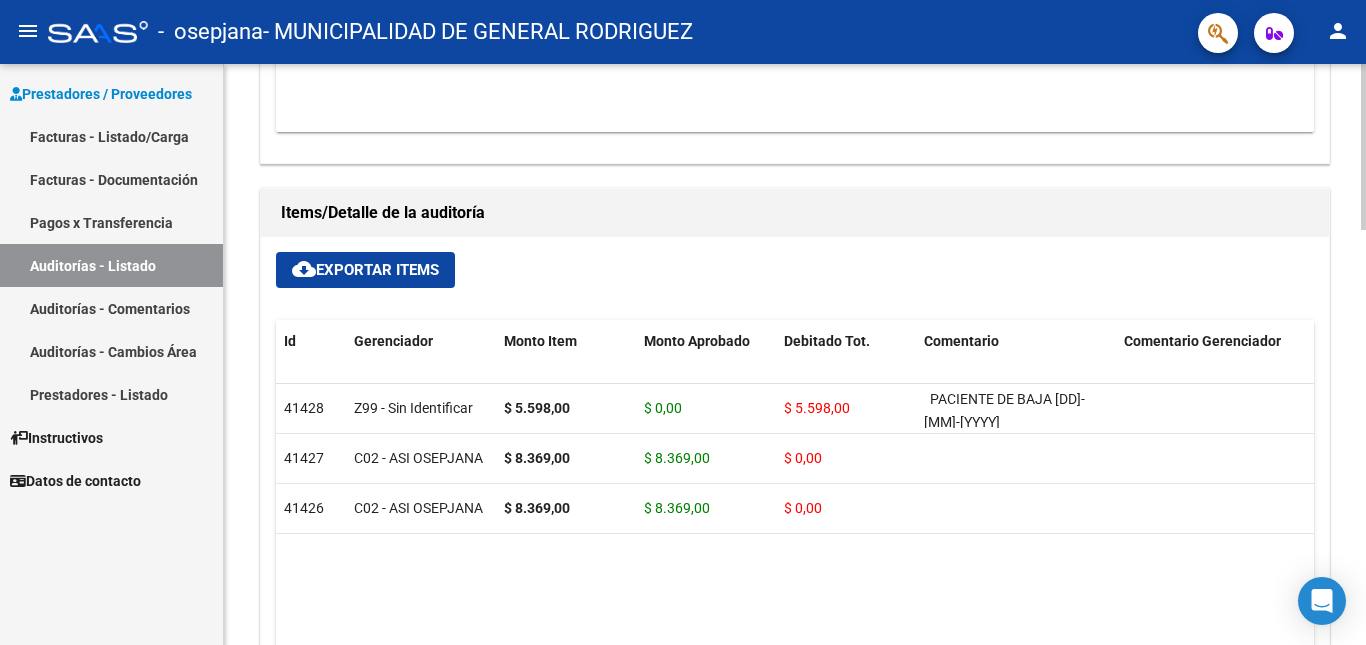 click on "cloud_download  Exportar Items" 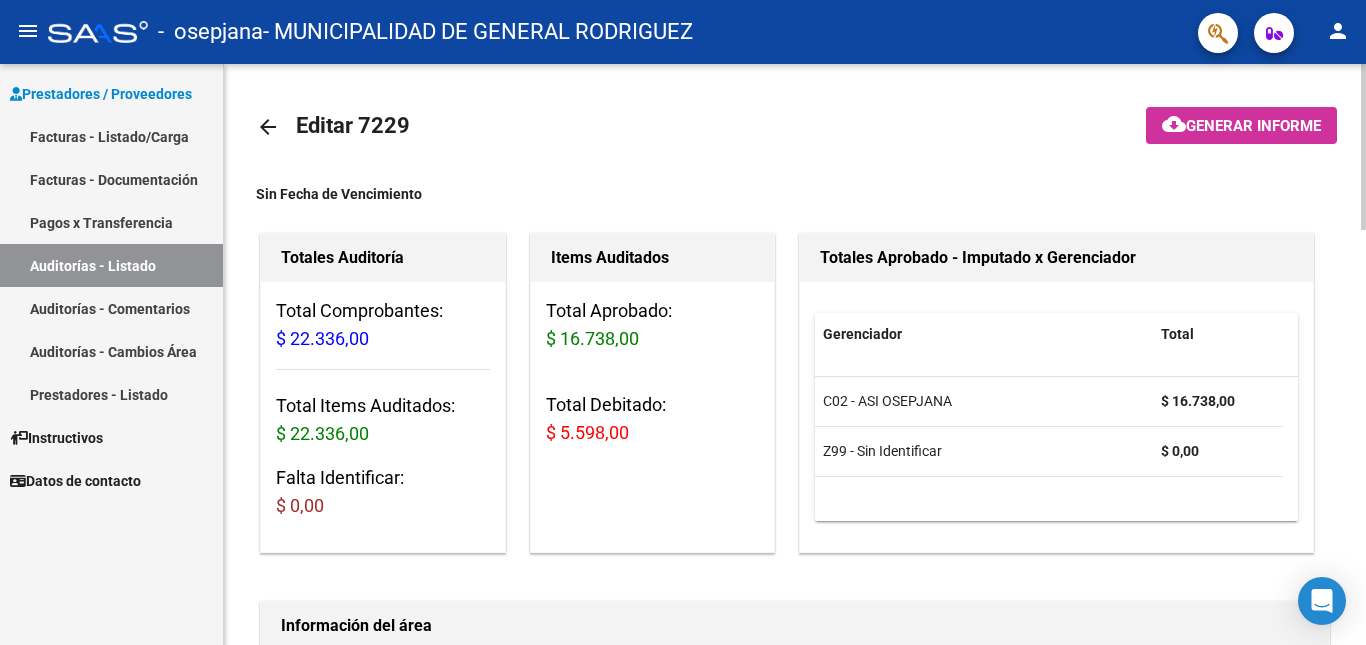 scroll, scrollTop: 0, scrollLeft: 0, axis: both 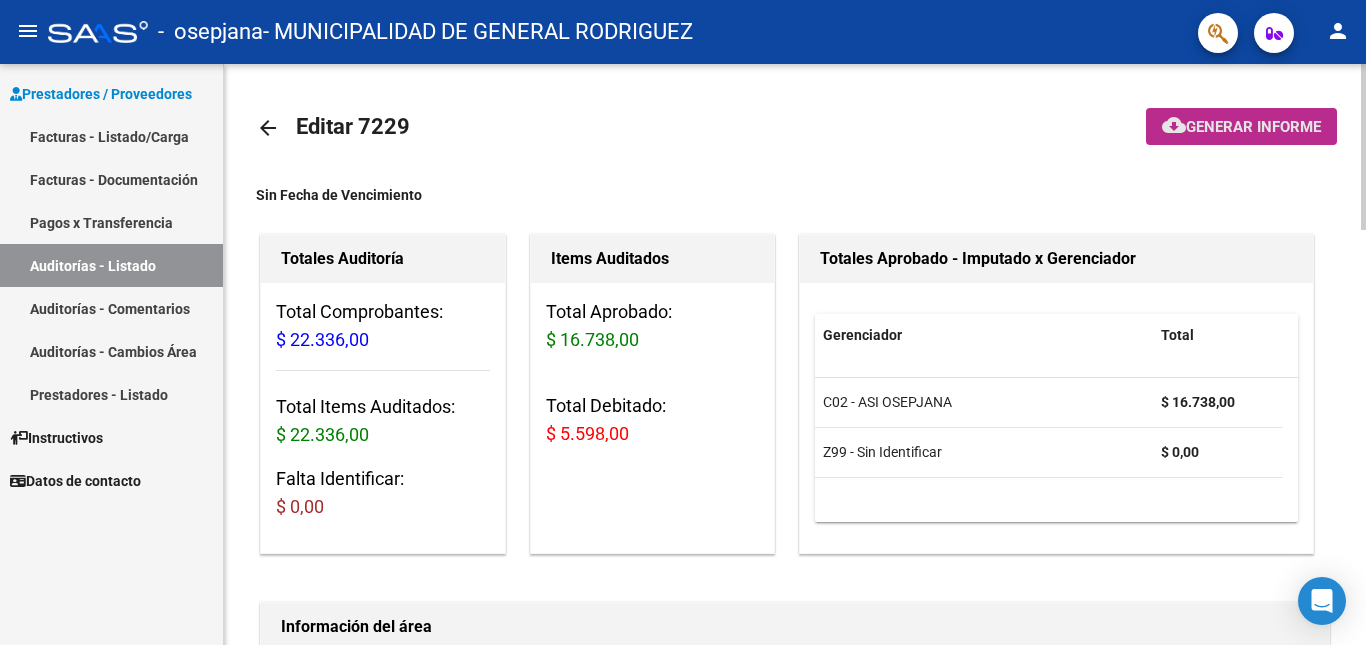 click on "cloud_download  Generar informe" 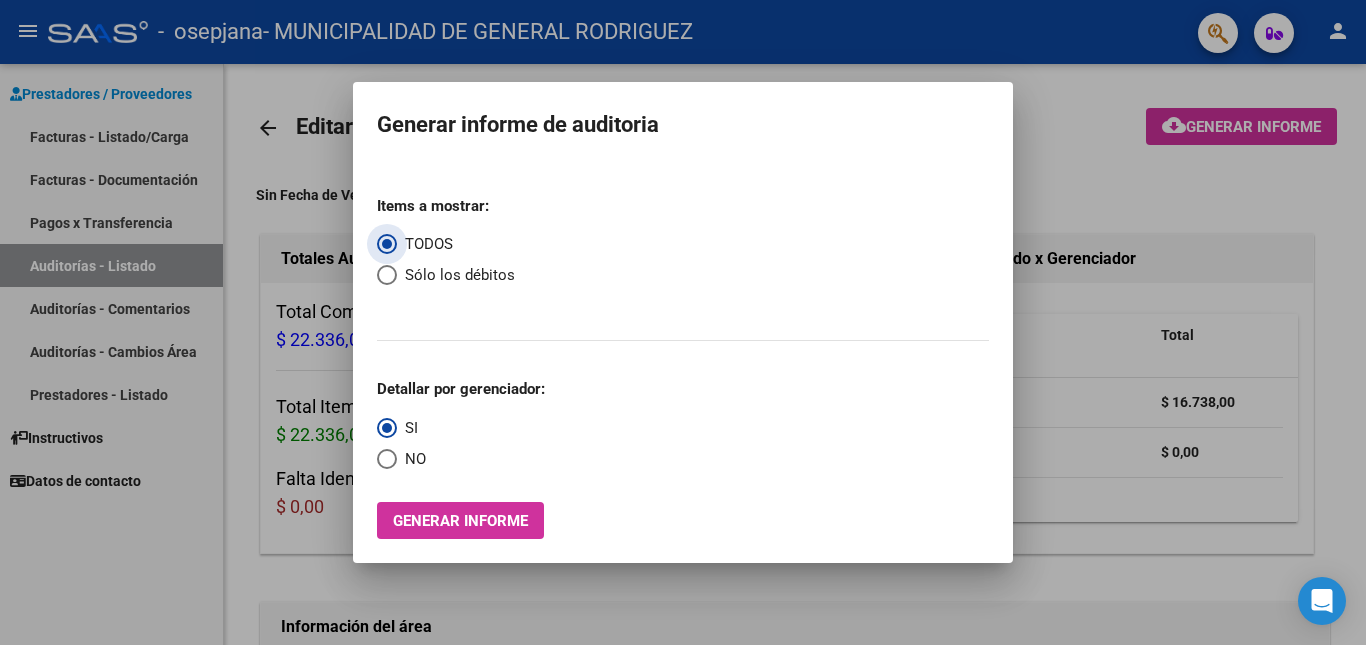 click at bounding box center [387, 275] 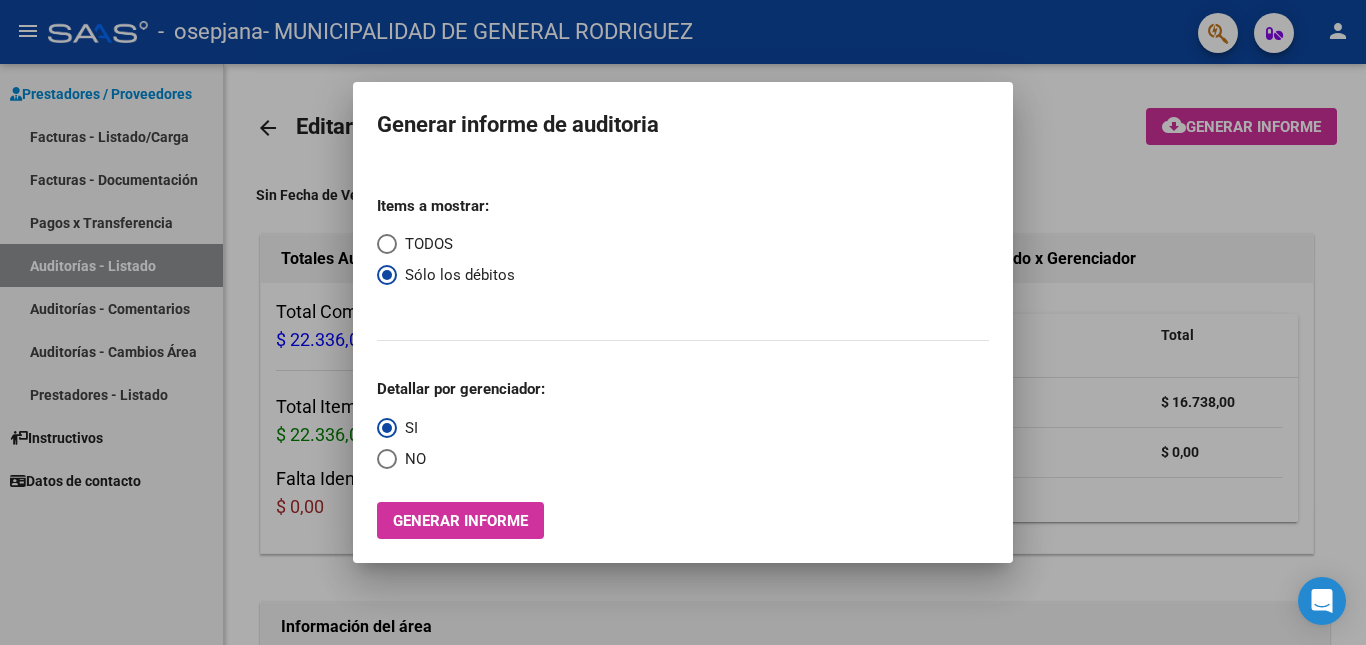 click on "Generar informe" at bounding box center [460, 520] 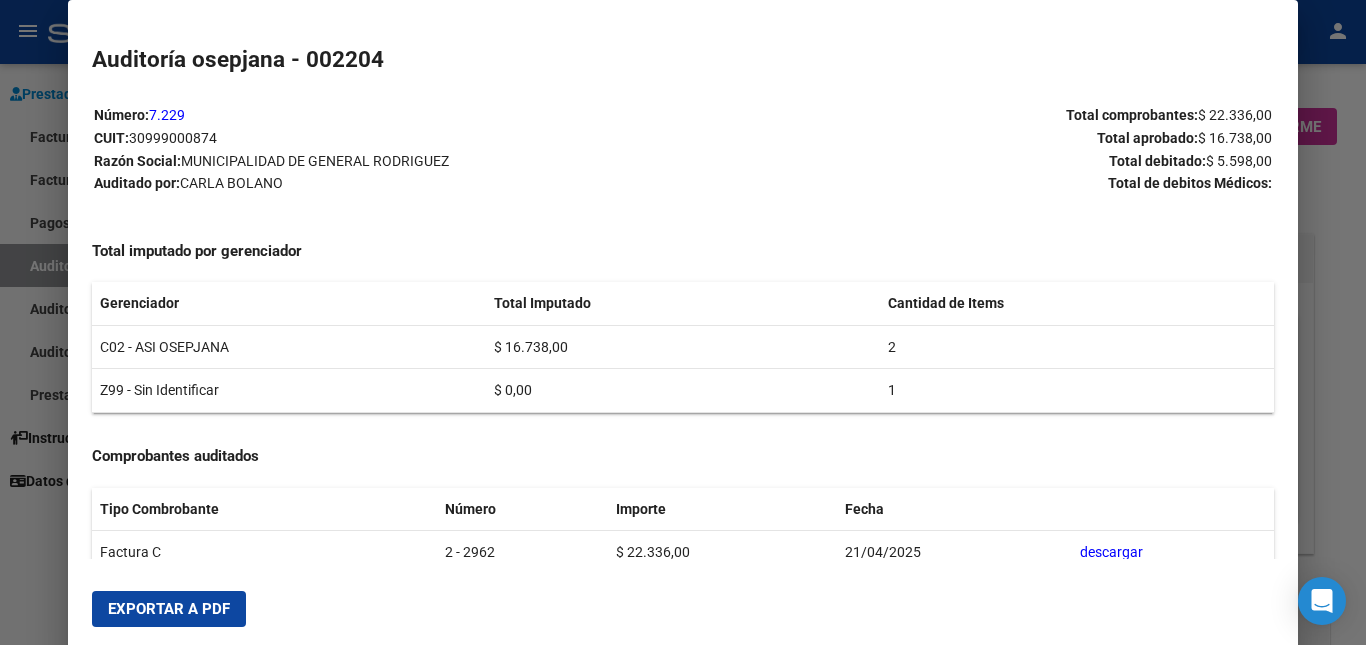 scroll, scrollTop: 0, scrollLeft: 0, axis: both 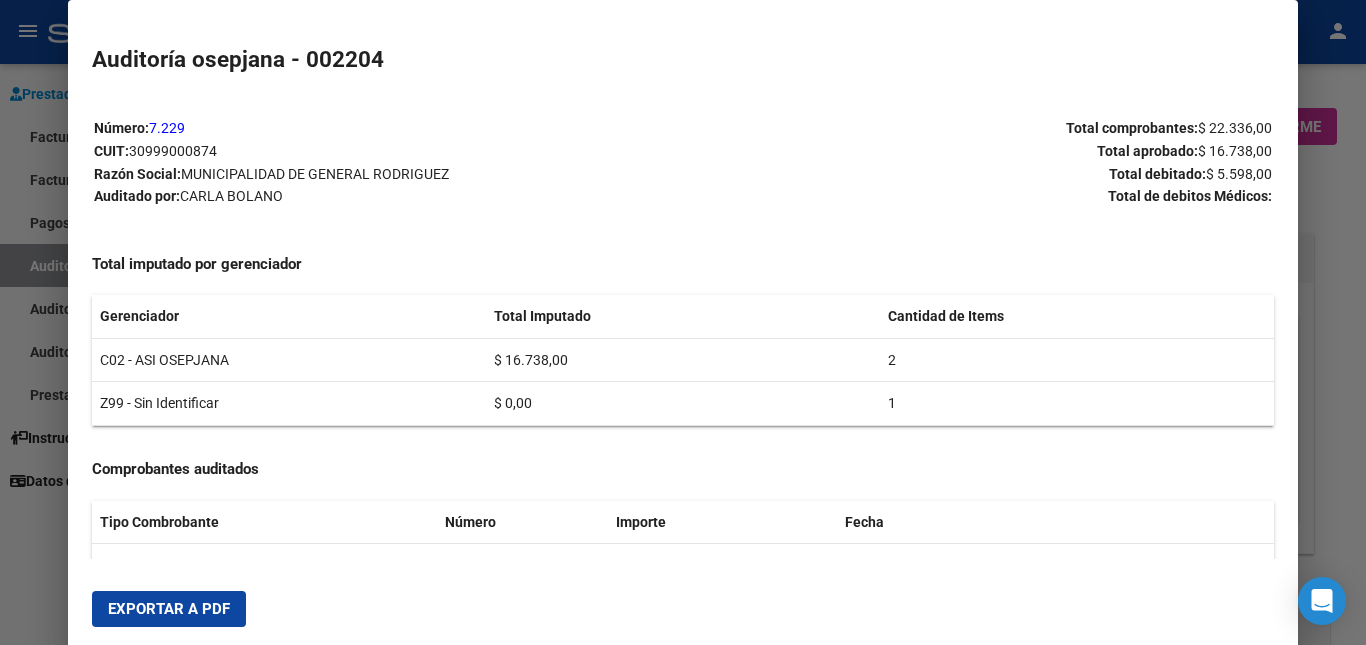 click on "Exportar a PDF" at bounding box center (169, 609) 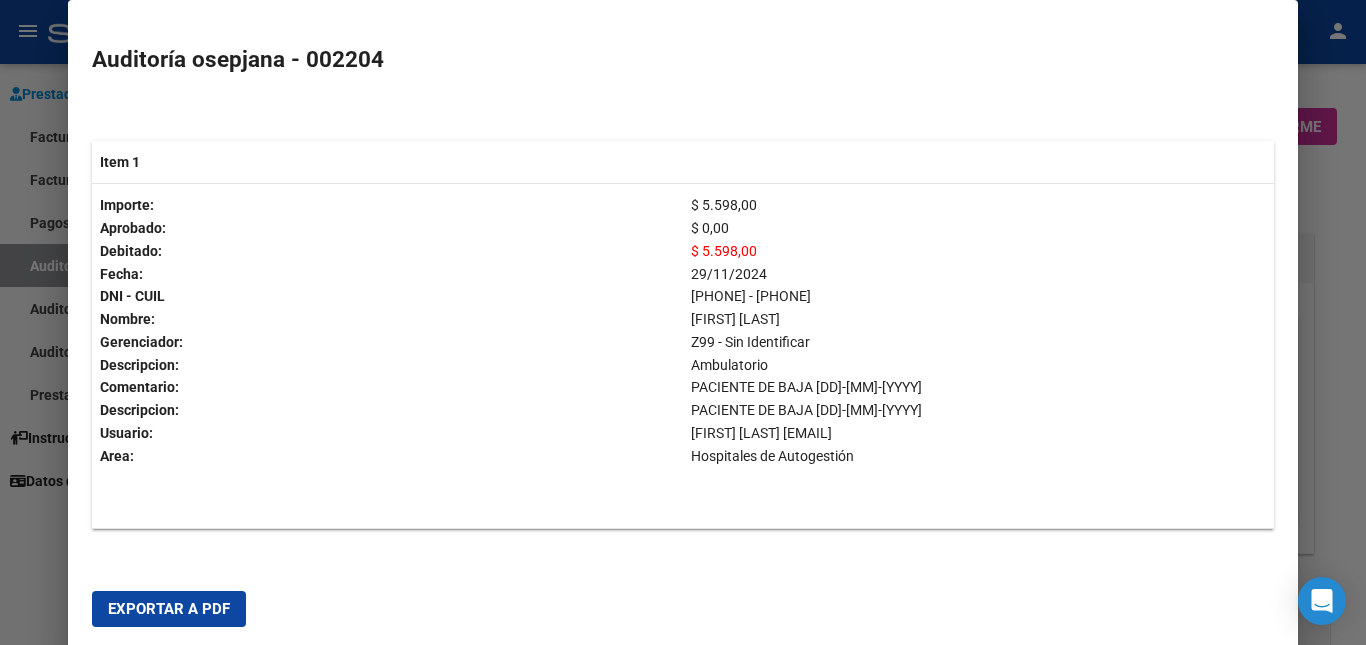 scroll, scrollTop: 604, scrollLeft: 0, axis: vertical 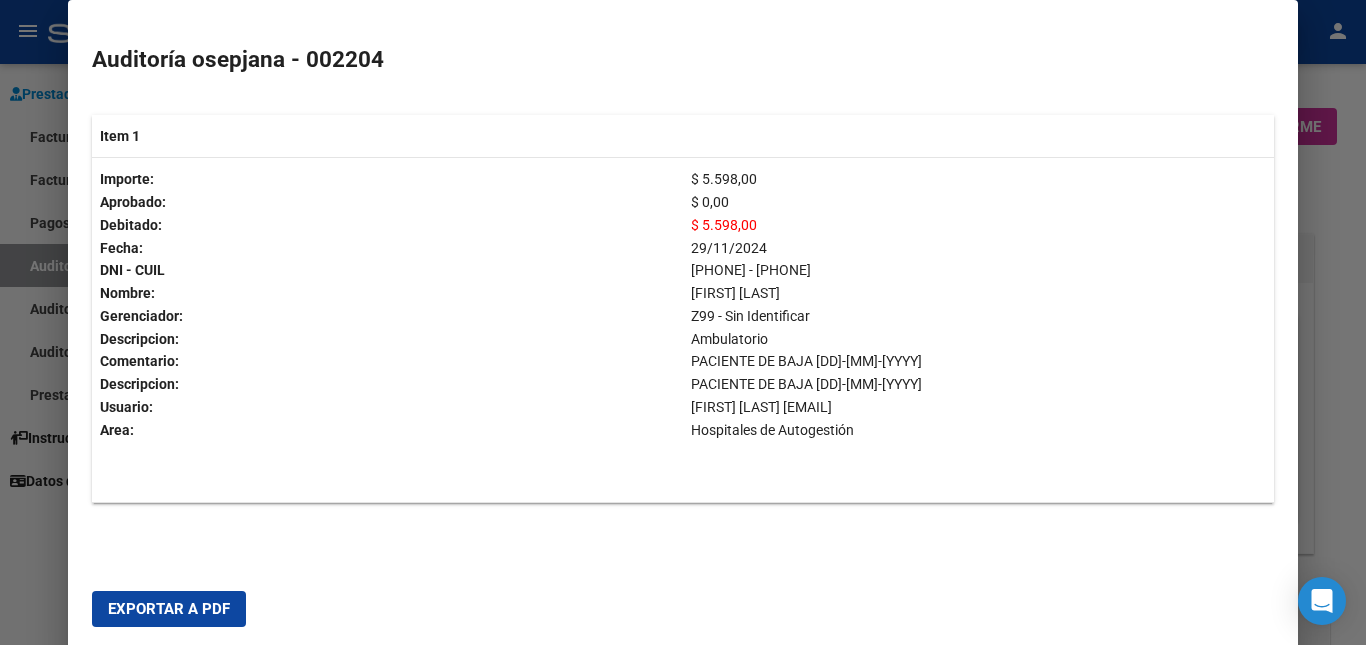 click on "Número:  7.229  CUIT:  30999000874  Razón Social:  MUNICIPALIDAD DE GENERAL RODRIGUEZ  Auditado por:  CARLA BOLANO  Total comprobantes:   $ 22.336,00  Total aprobado:   $ 16.738,00  Total debitado:   $ 5.598,00  Total de debitos Médicos:    Total imputado por gerenciador Gerenciador Total Imputado Cantidad de Items C02 - ASI OSEPJANA $ 16.738,00 2 Z99 - Sin Identificar $ 0,00 1 Comprobantes auditados Tipo Combrobante Número Importe Fecha Factura C 2 - 2962 $ 22.336,00 21/04/2025 descargar Detalle de items auditados Item 1  Importe:   Aprobado:   Debitado:   Fecha:   DNI - CUIL Nombre:   Gerenciador:   Descripcion:   Comentario:   Descripcion:   Usuario:   Area:   $ 5.598,00   $ 0,00  $ 5.598,00  29/11/2024   35429113 - 23354291134   CORONEL NOELIA IVANA   Z99 - Sin Identificar   Ambulatorio   PACIENTE DE BAJA  31-05-2017   PACIENTE DE BAJA  31-05-2017   CARLA BOLANO carla.bolano@asi.com.ar   Hospitales de Autogestión" at bounding box center [682, 327] 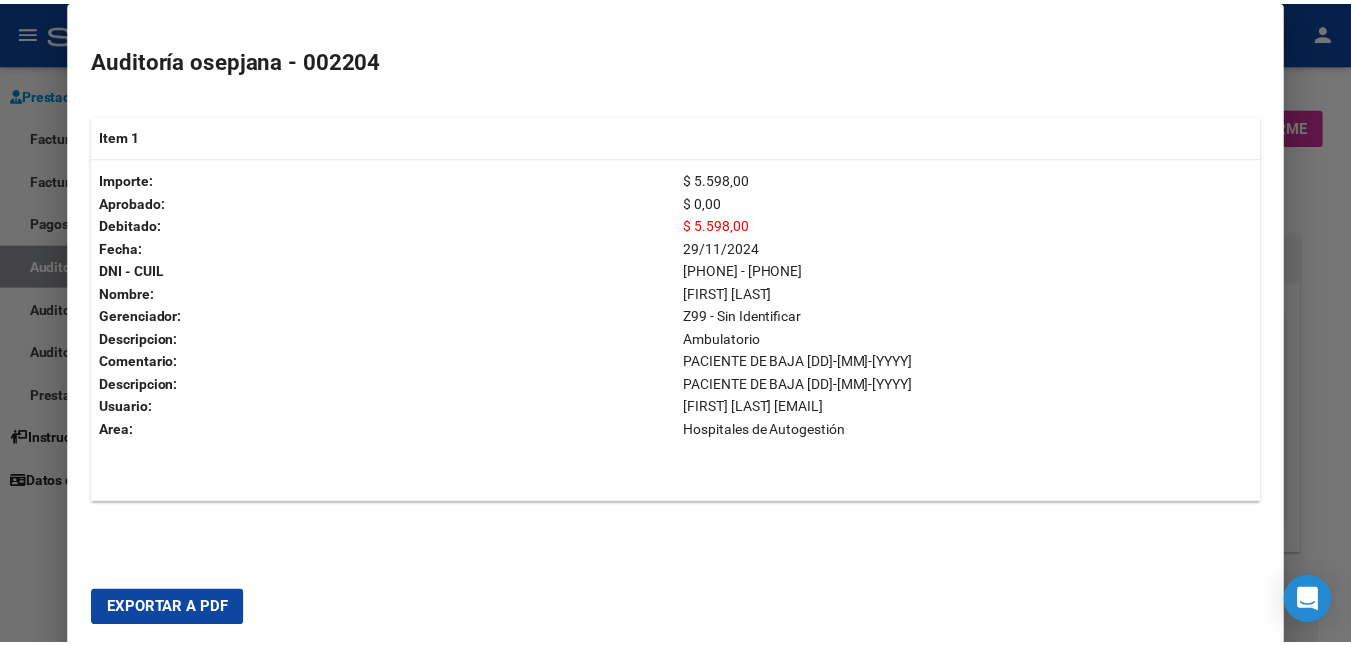 scroll, scrollTop: 604, scrollLeft: 0, axis: vertical 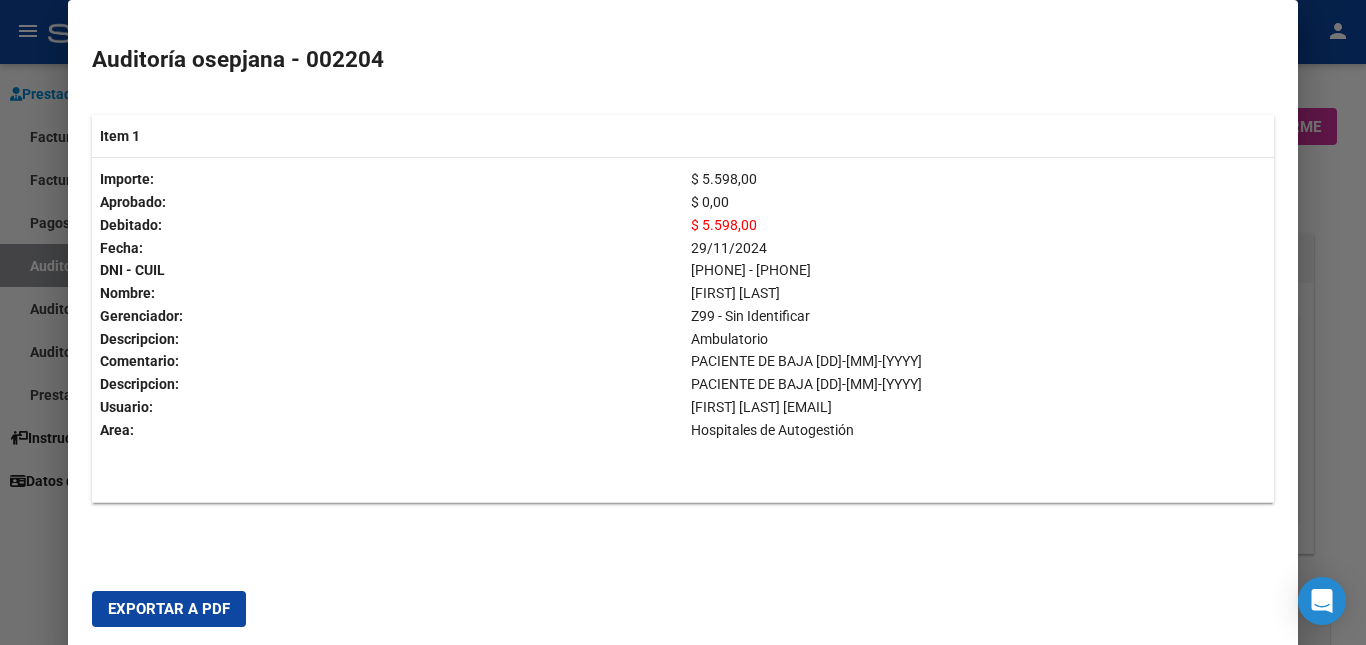 click at bounding box center (683, 322) 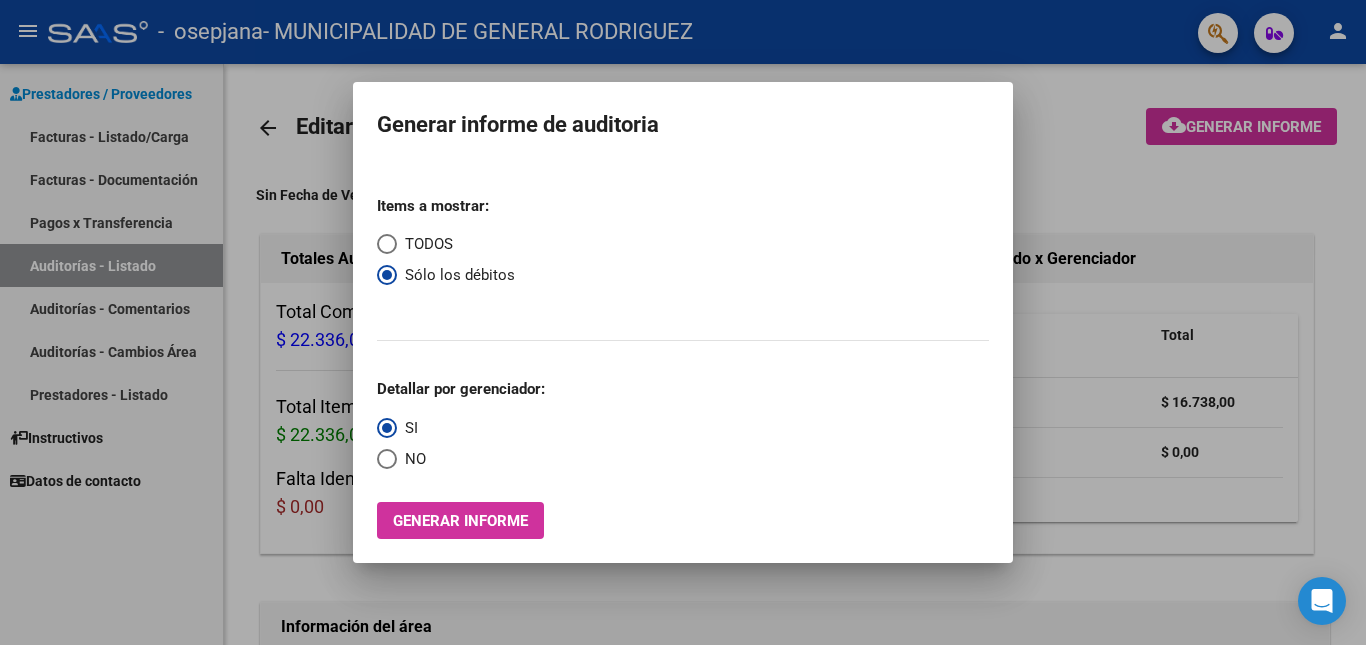 click at bounding box center (683, 322) 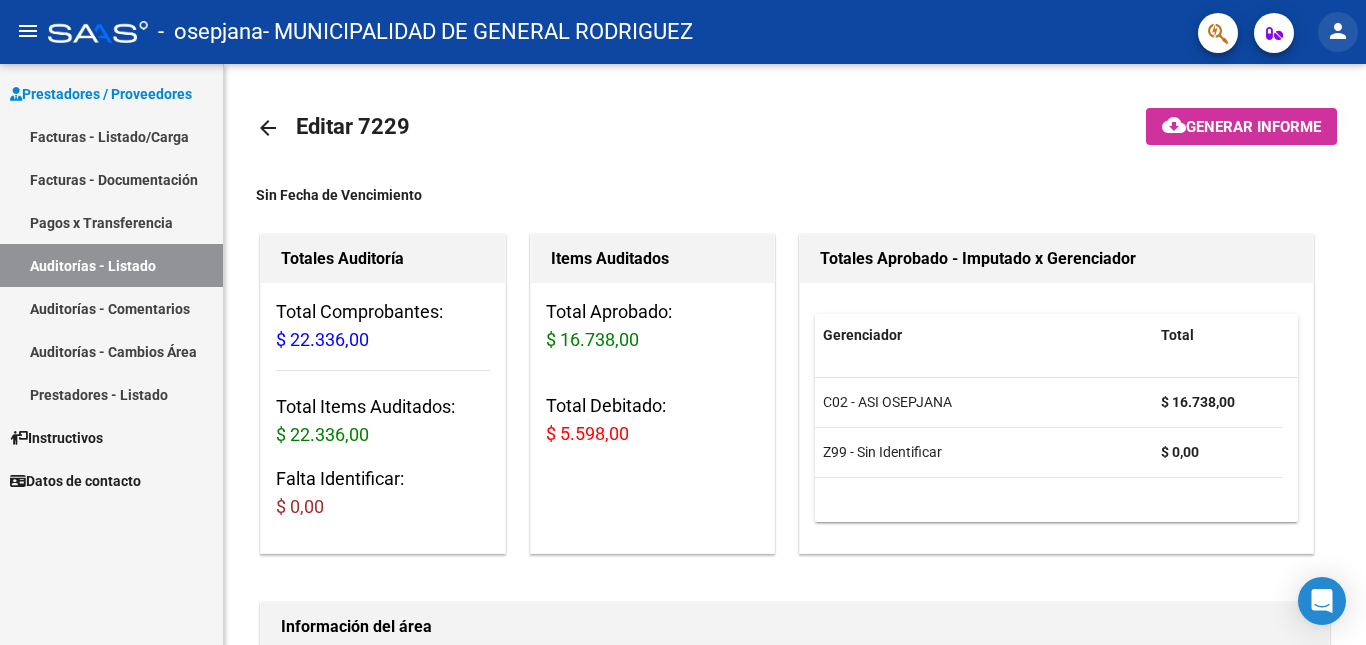 click on "person" 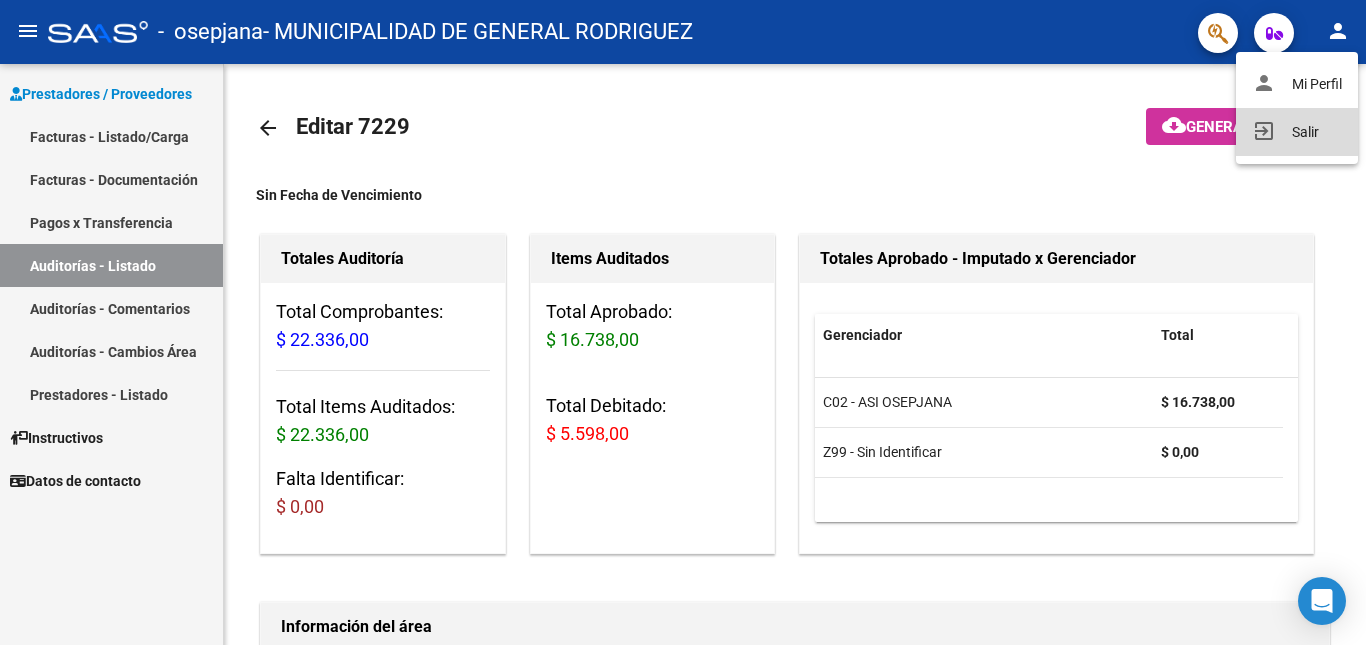 click on "exit_to_app  Salir" at bounding box center [1297, 132] 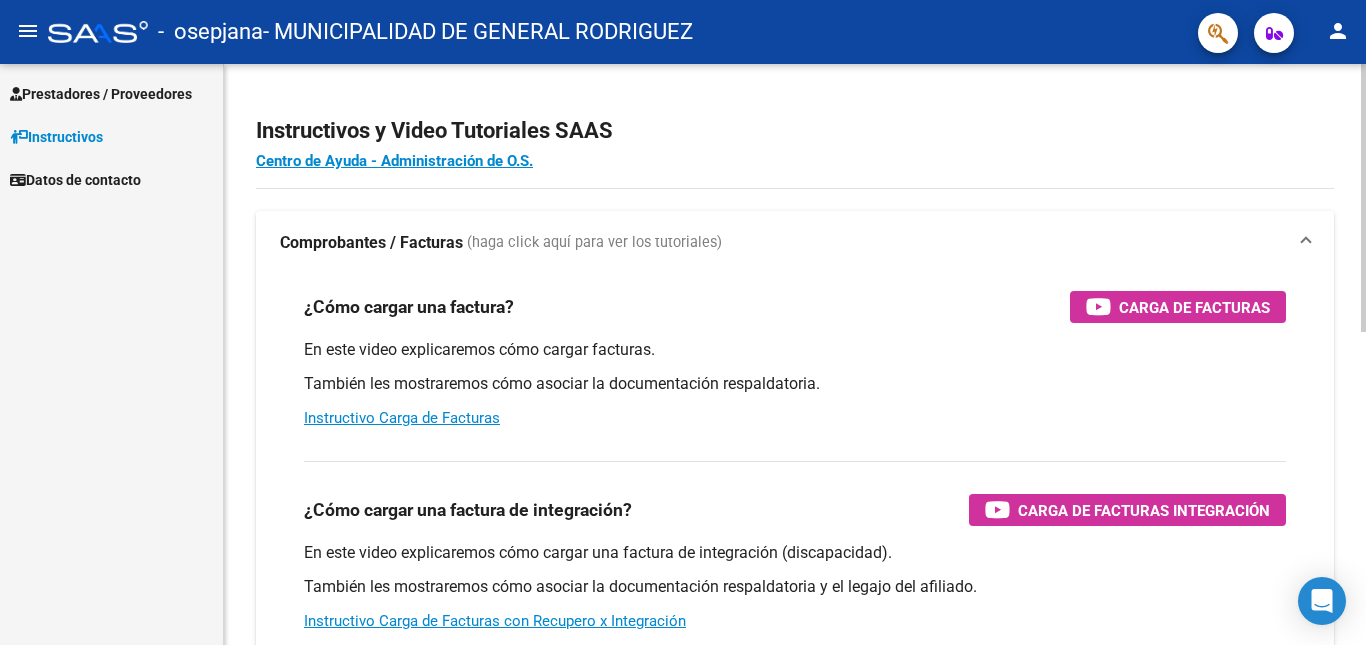 scroll, scrollTop: 0, scrollLeft: 0, axis: both 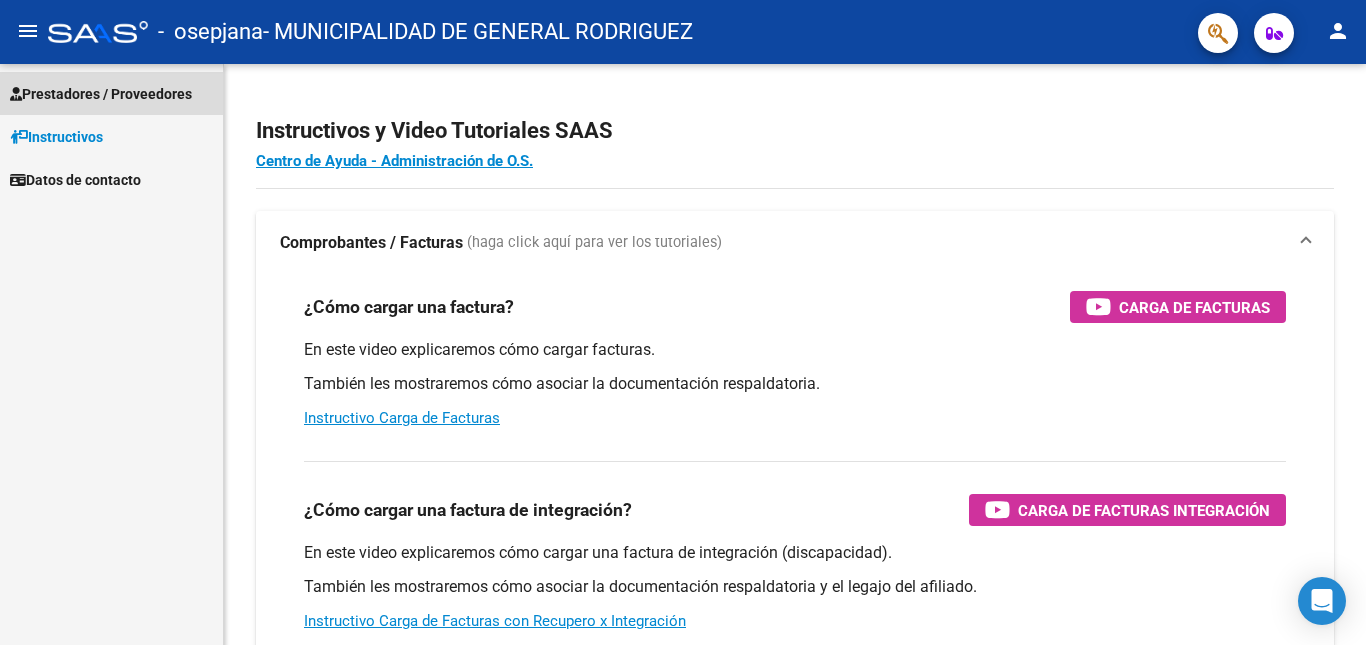 click on "Prestadores / Proveedores" at bounding box center (101, 94) 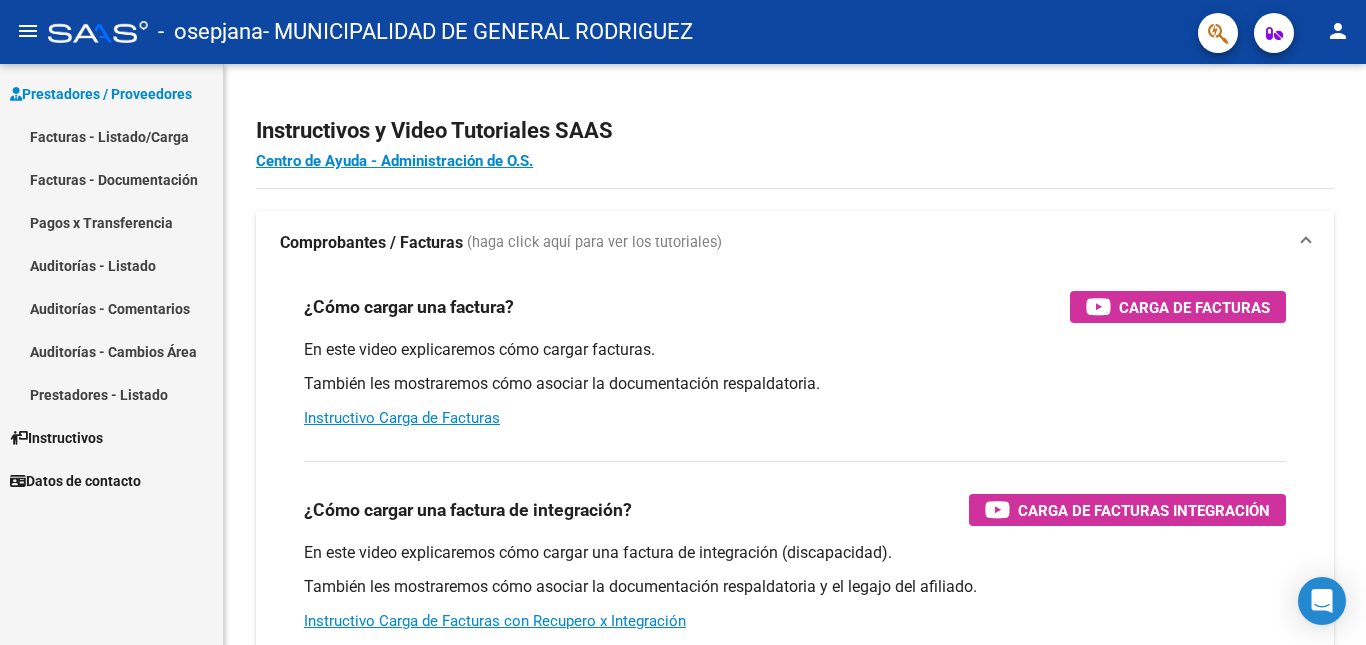 click on "Facturas - Listado/Carga" at bounding box center (111, 136) 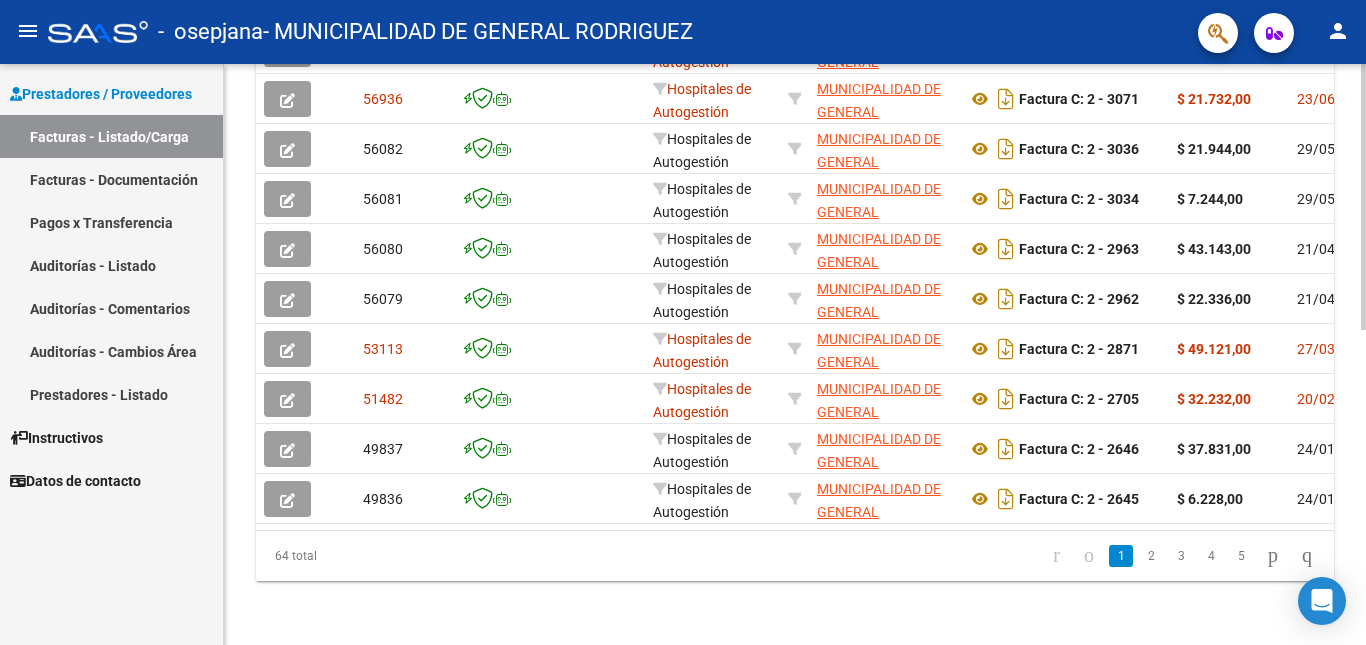 scroll, scrollTop: 687, scrollLeft: 0, axis: vertical 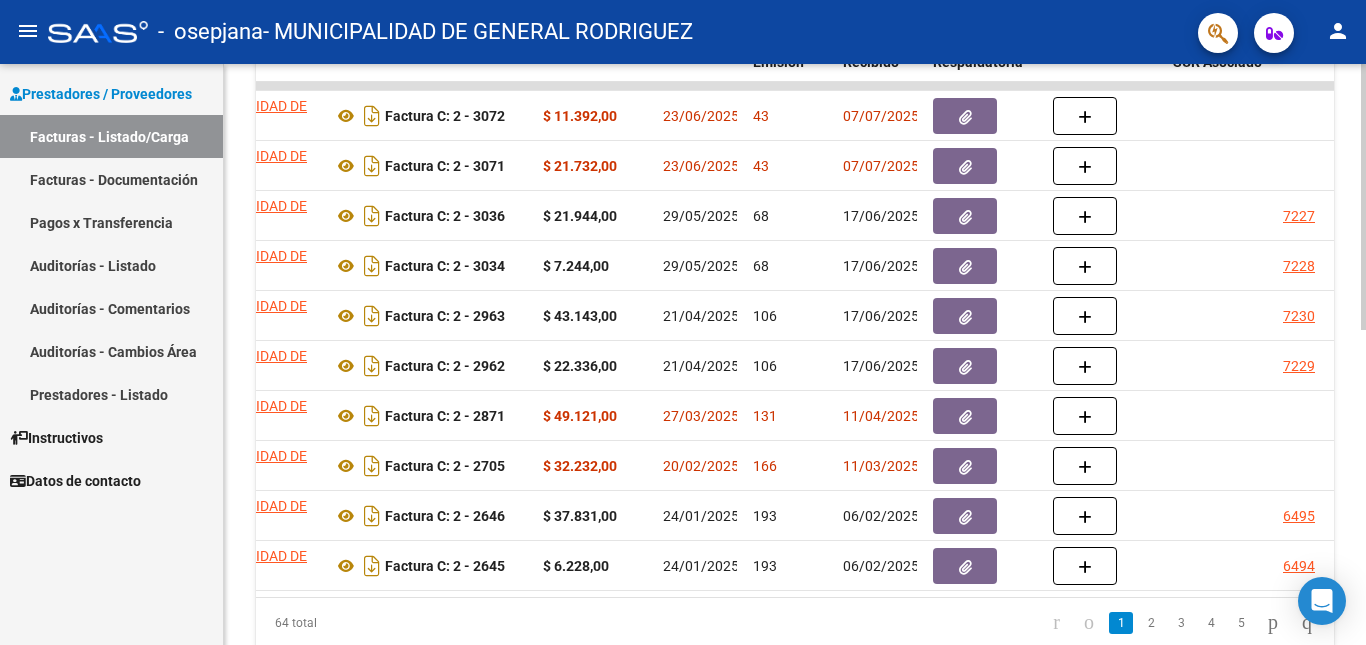 click 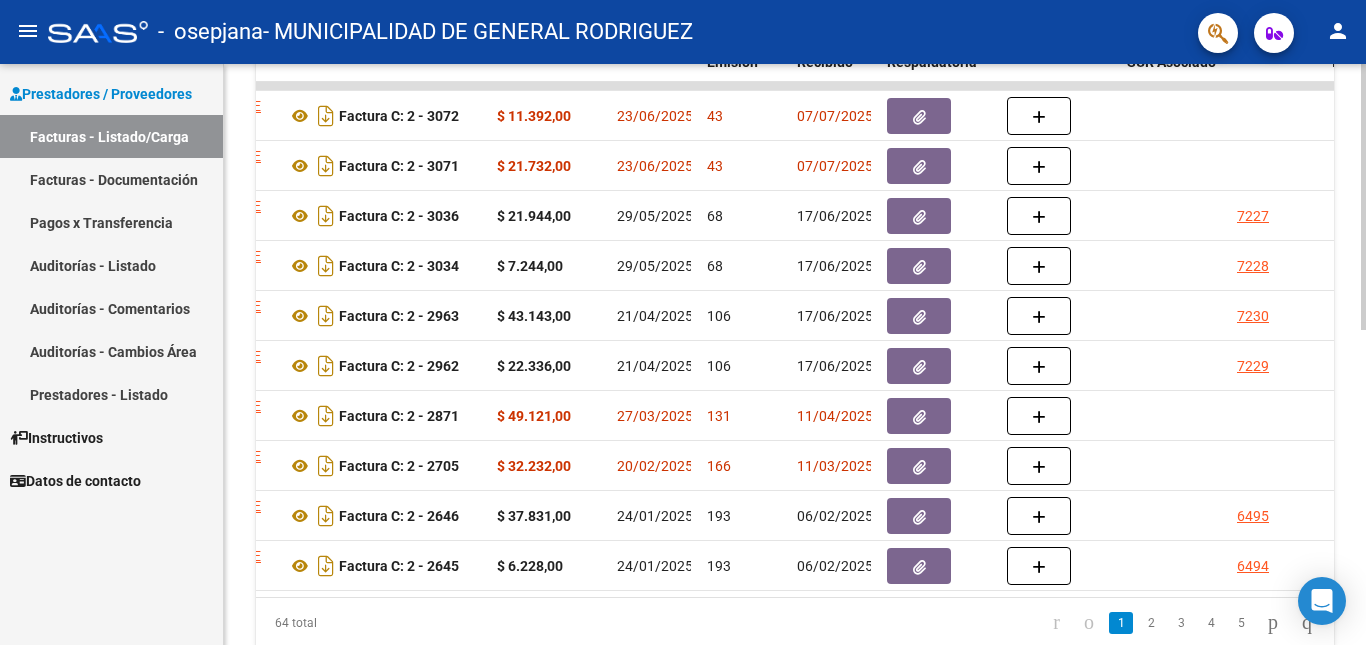 scroll, scrollTop: 0, scrollLeft: 694, axis: horizontal 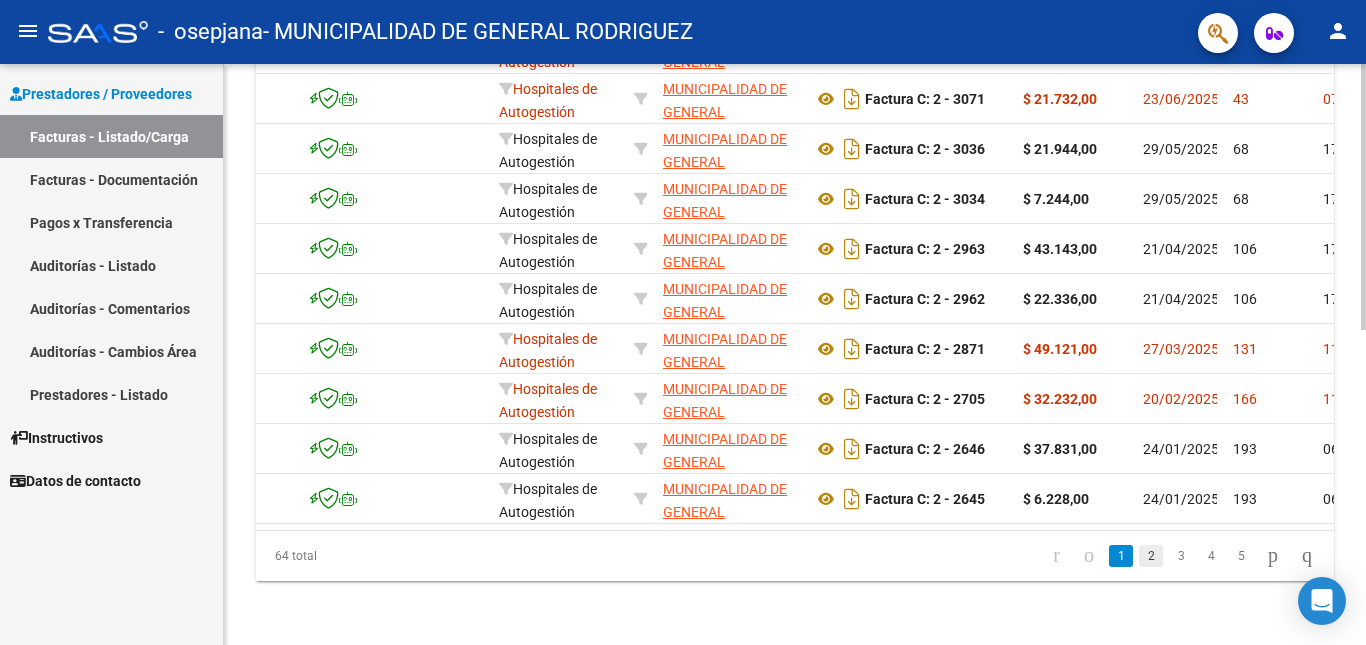 click on "2" 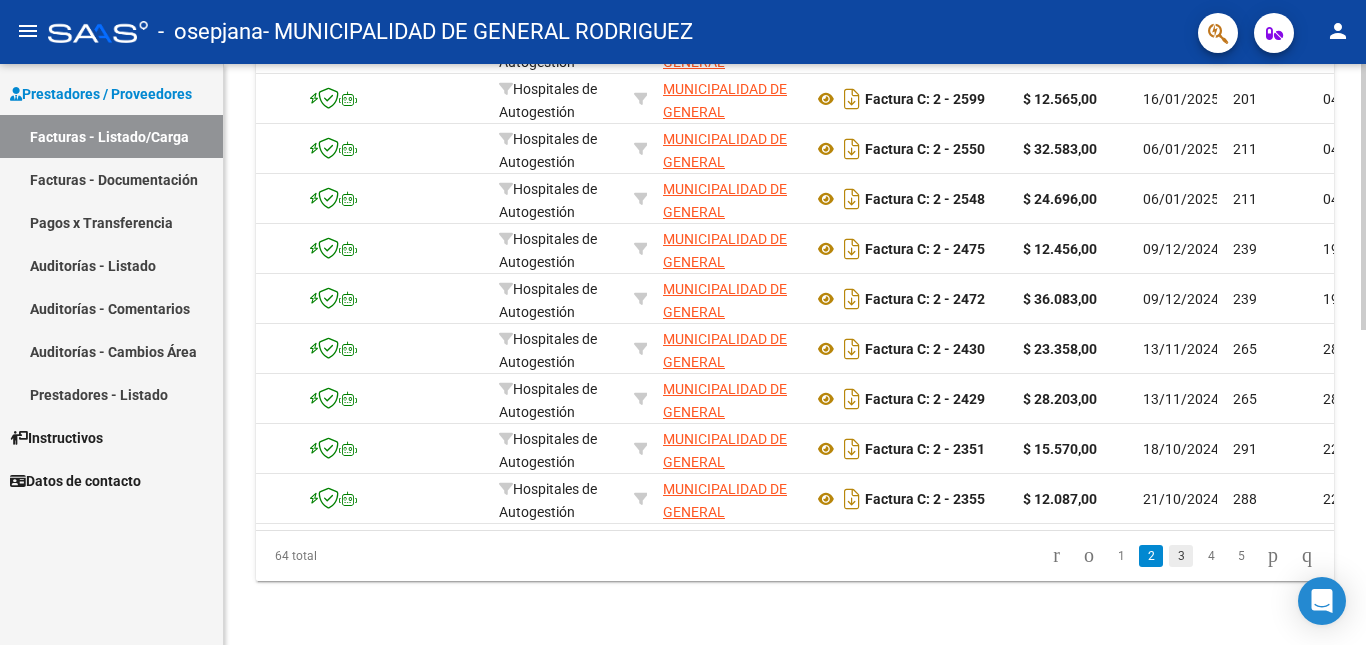 click on "3" 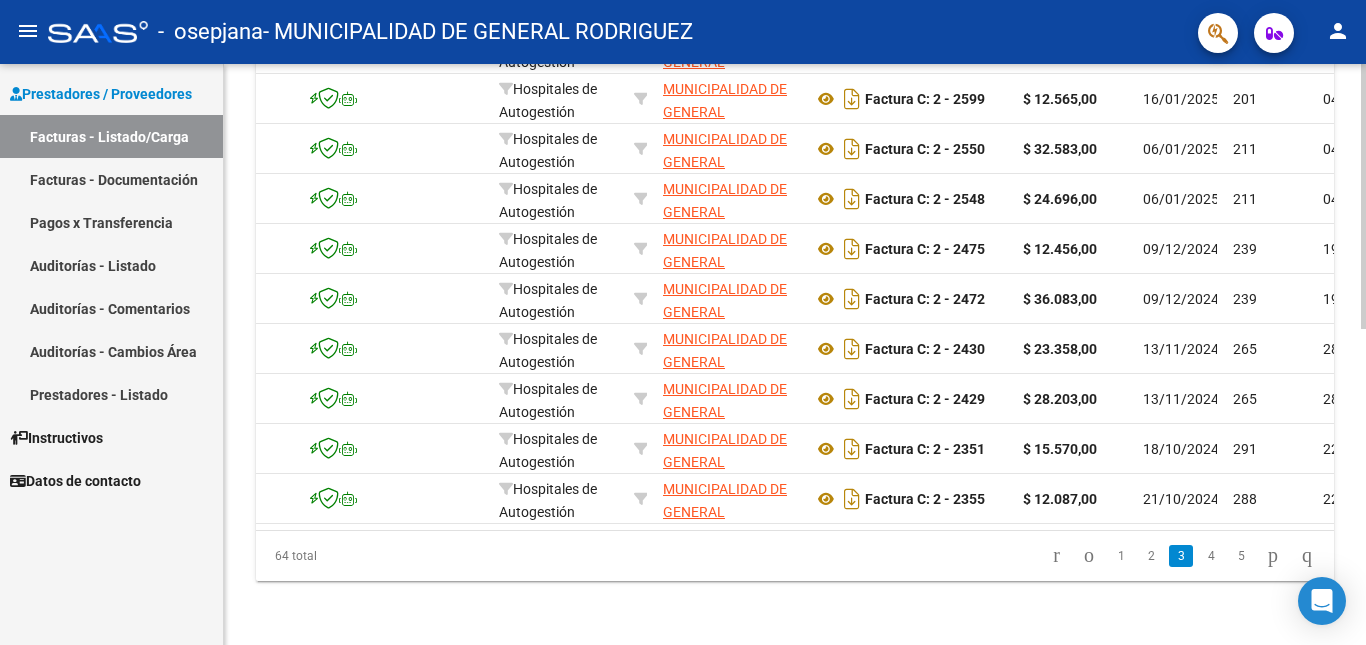 scroll, scrollTop: 687, scrollLeft: 0, axis: vertical 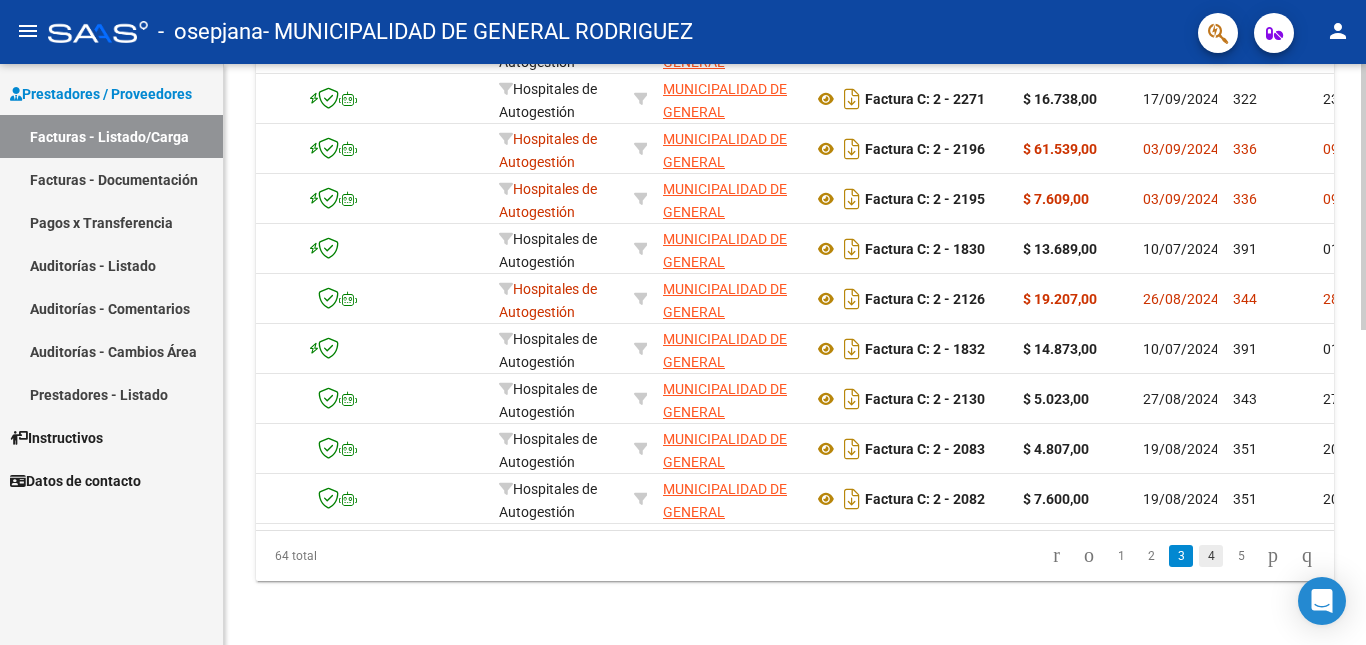 click on "4" 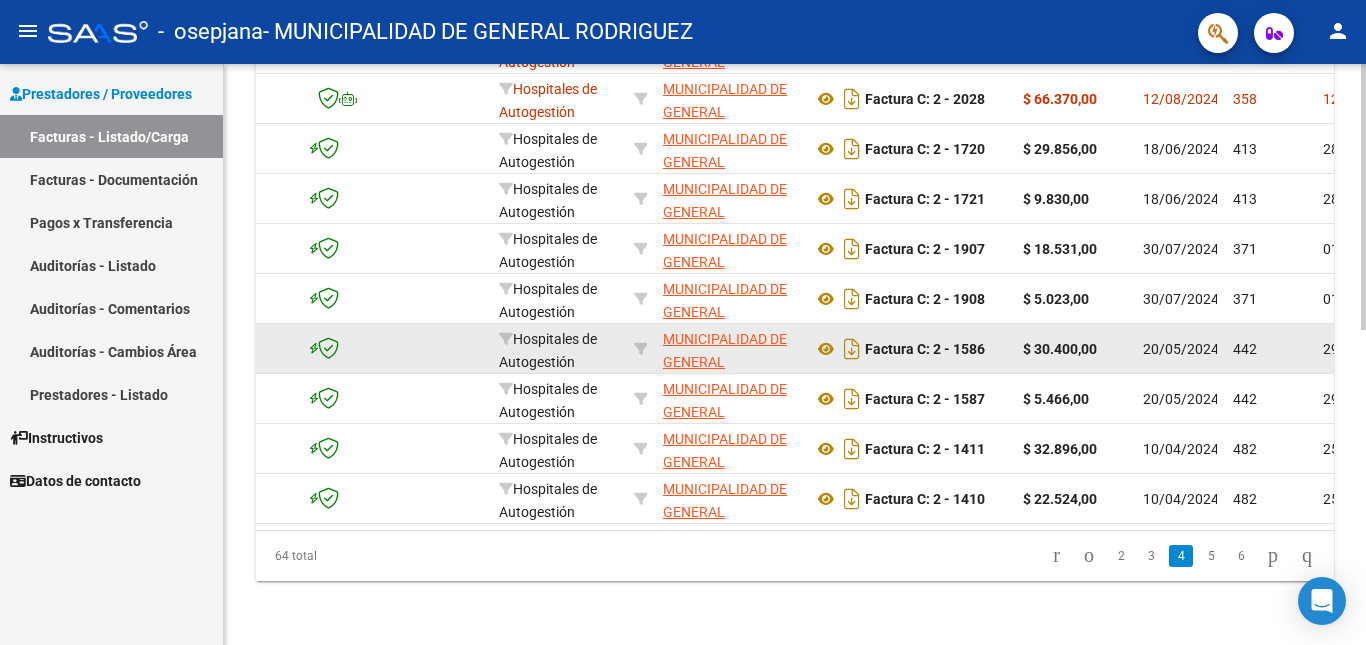 scroll, scrollTop: 587, scrollLeft: 0, axis: vertical 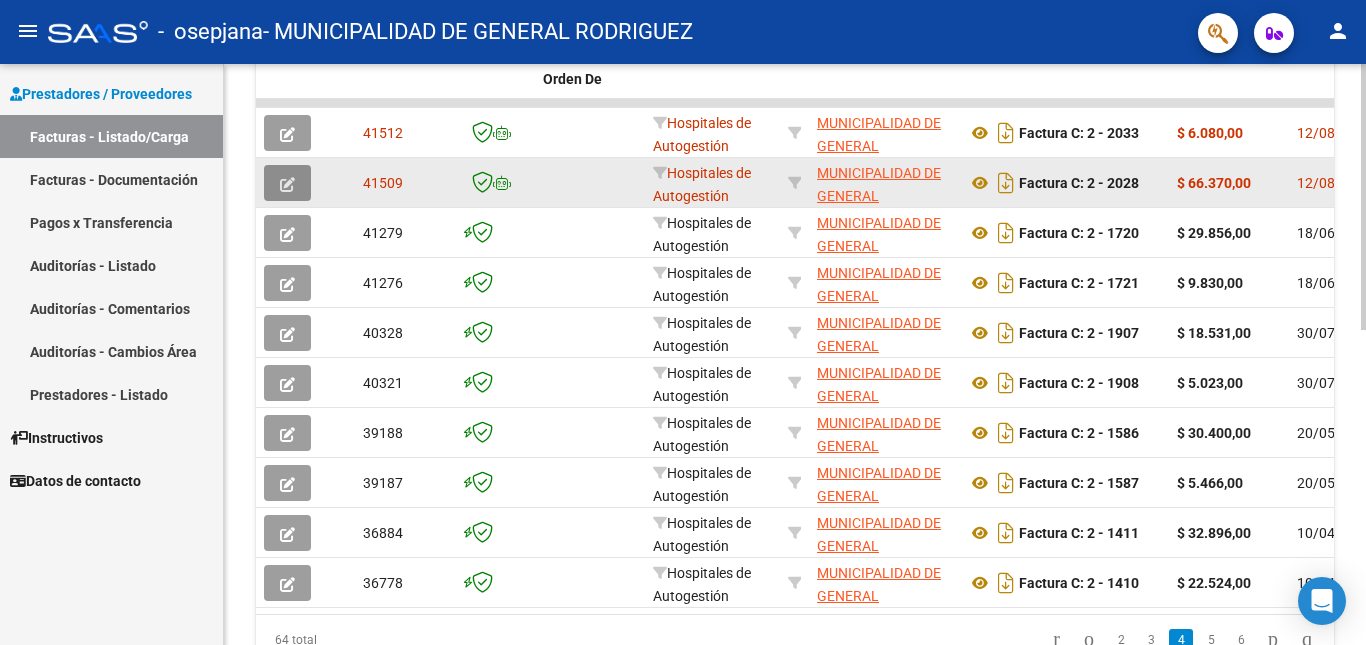 click 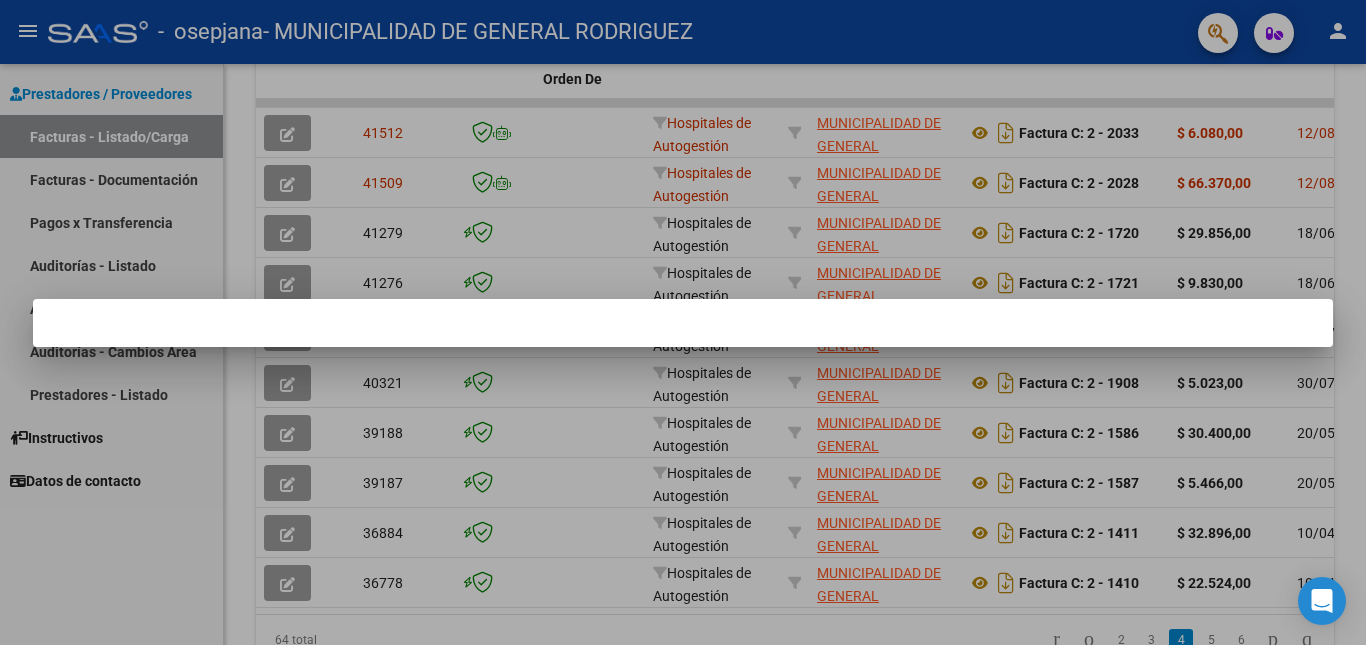 click at bounding box center [683, 322] 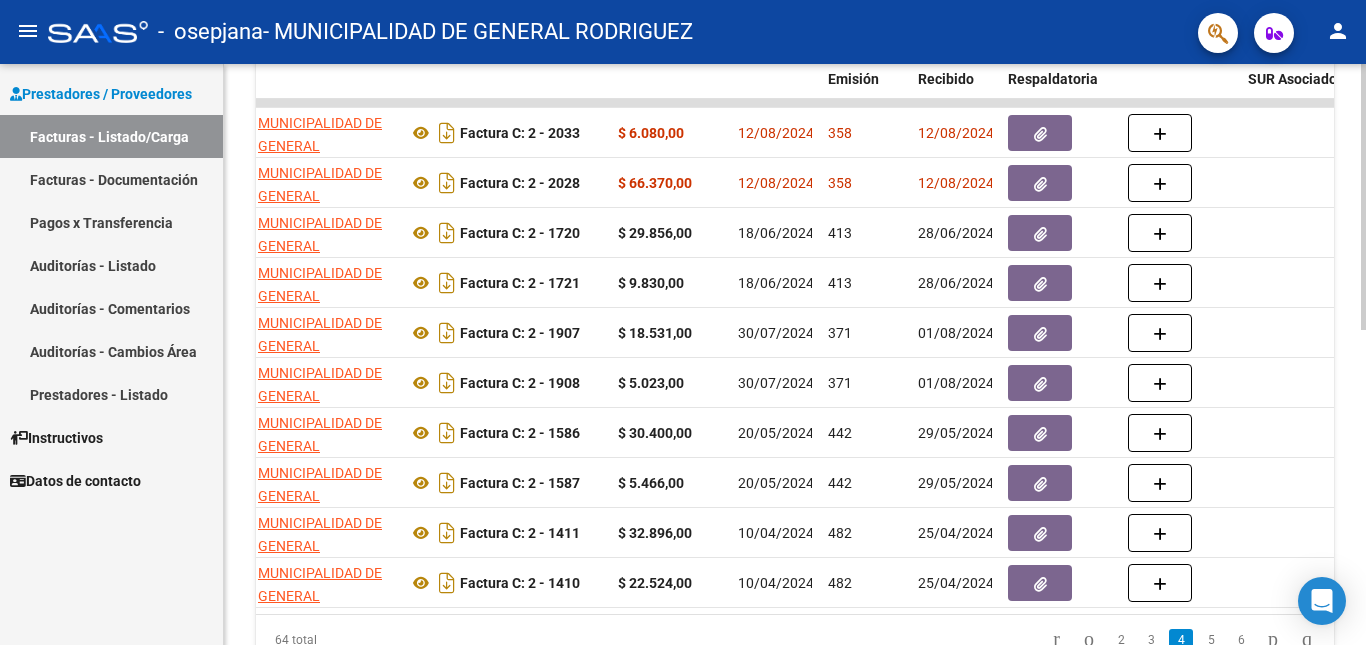 scroll, scrollTop: 0, scrollLeft: 573, axis: horizontal 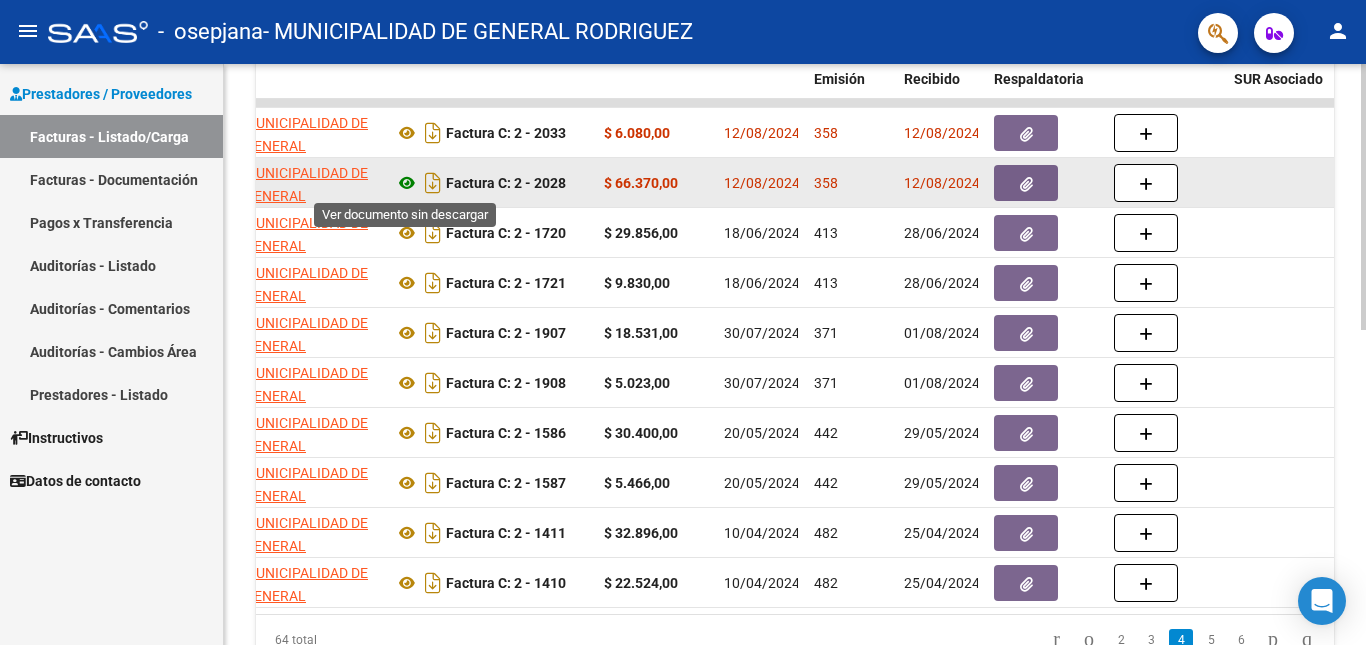click 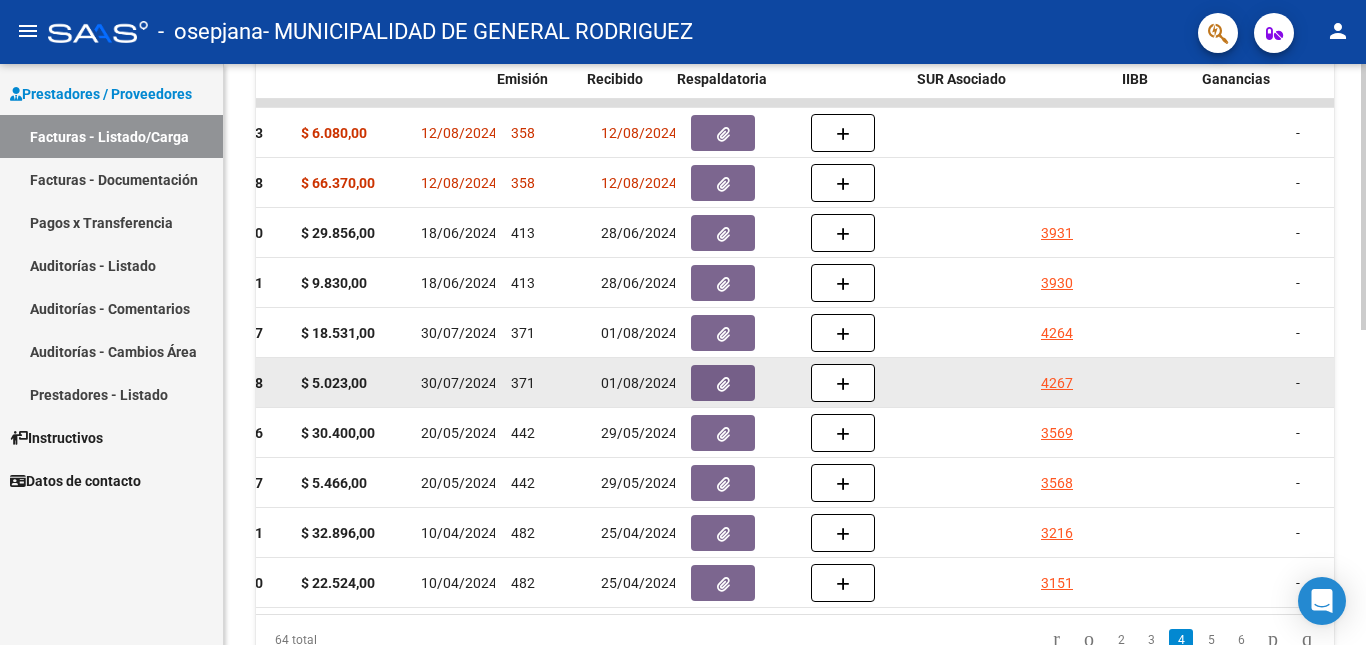scroll, scrollTop: 0, scrollLeft: 890, axis: horizontal 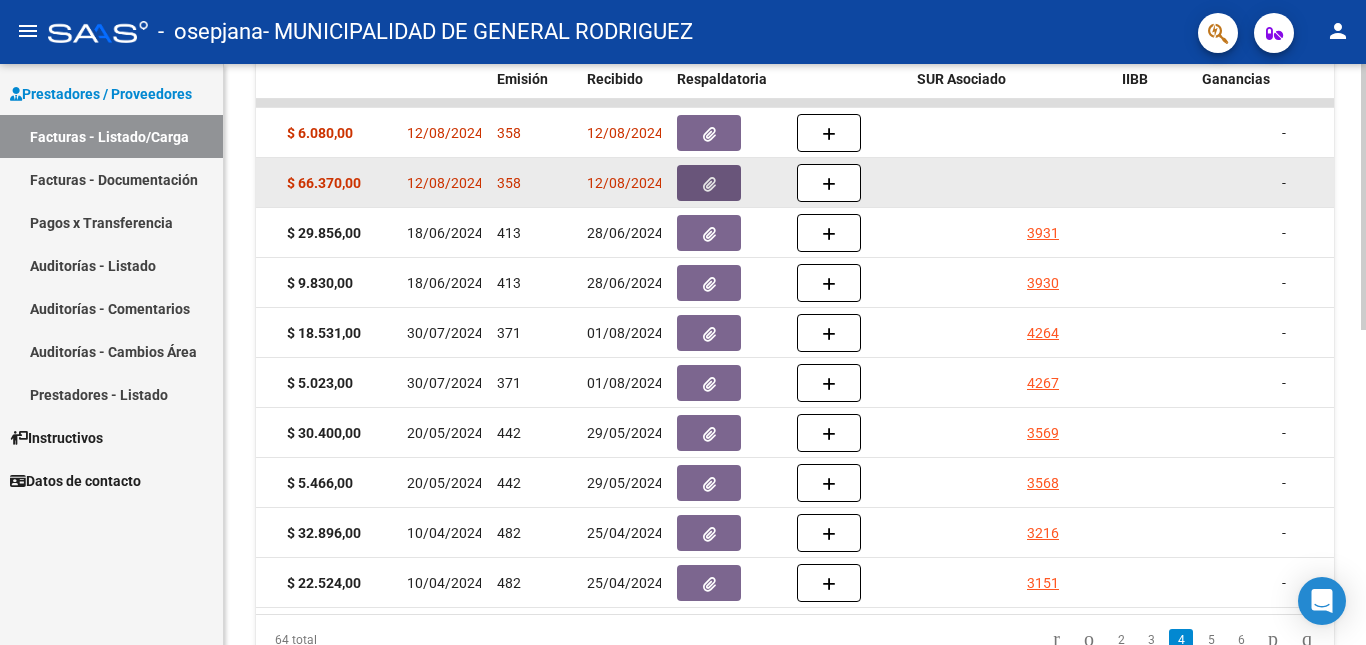 click 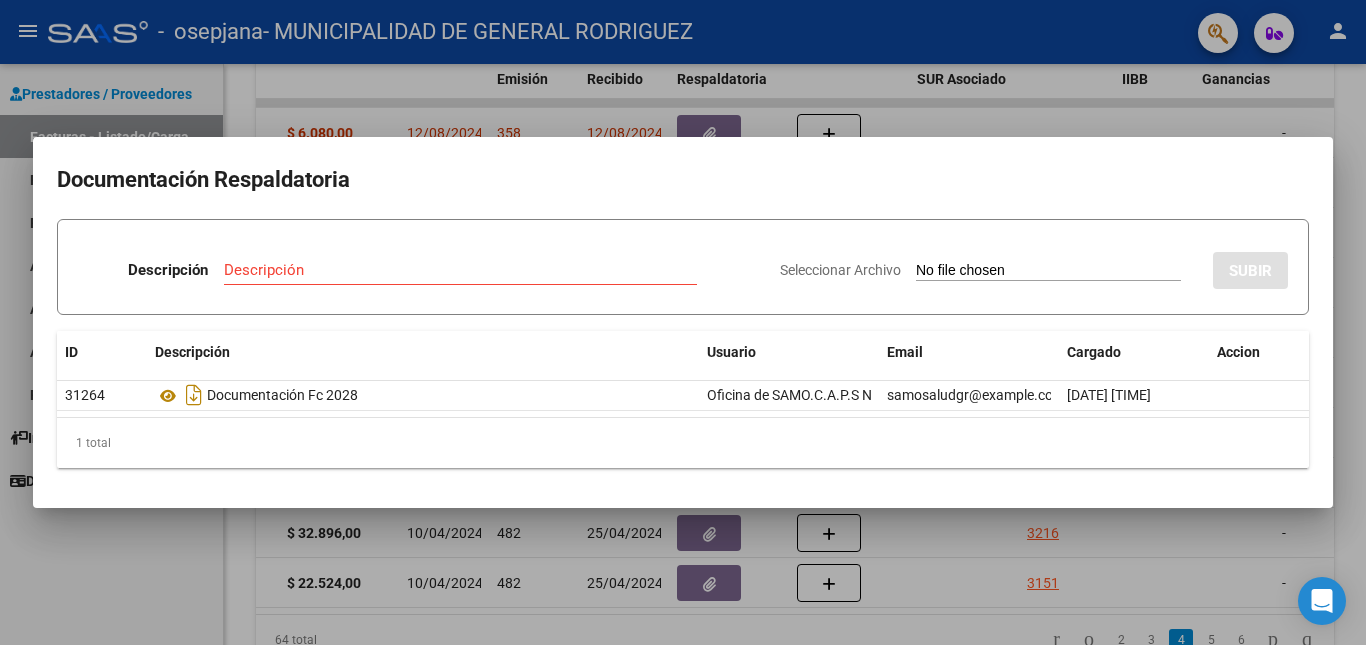 click at bounding box center [683, 322] 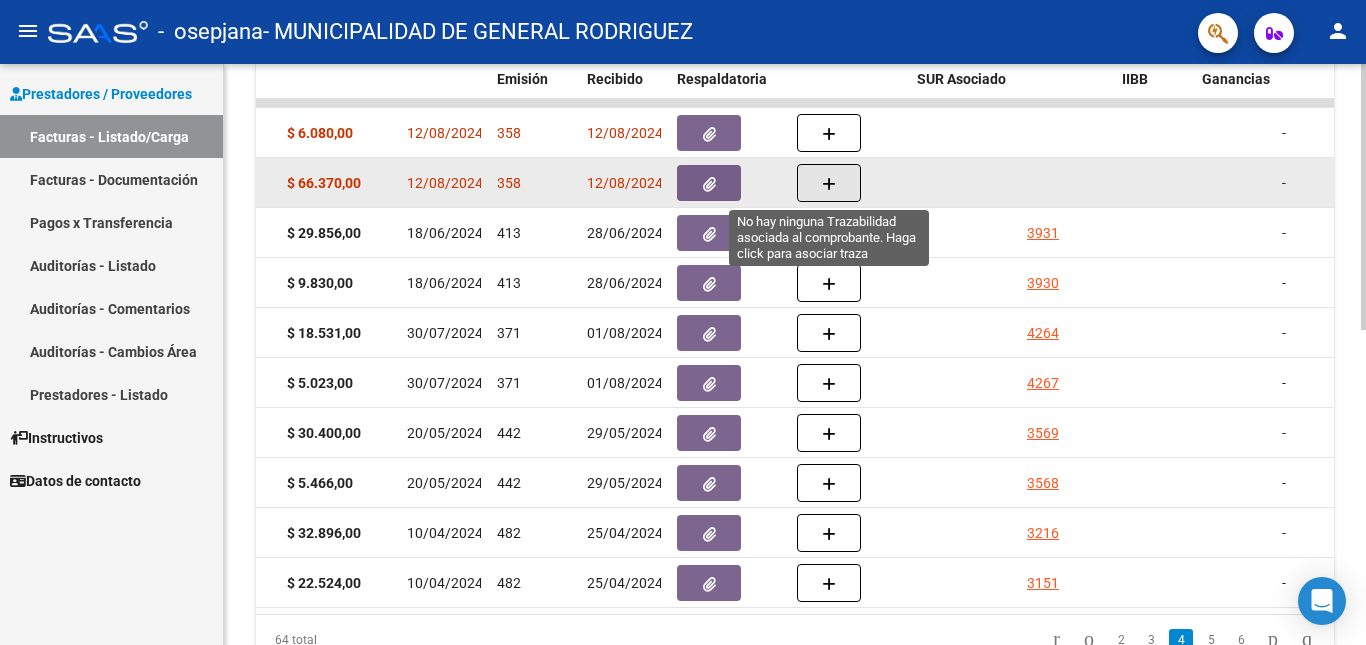 click 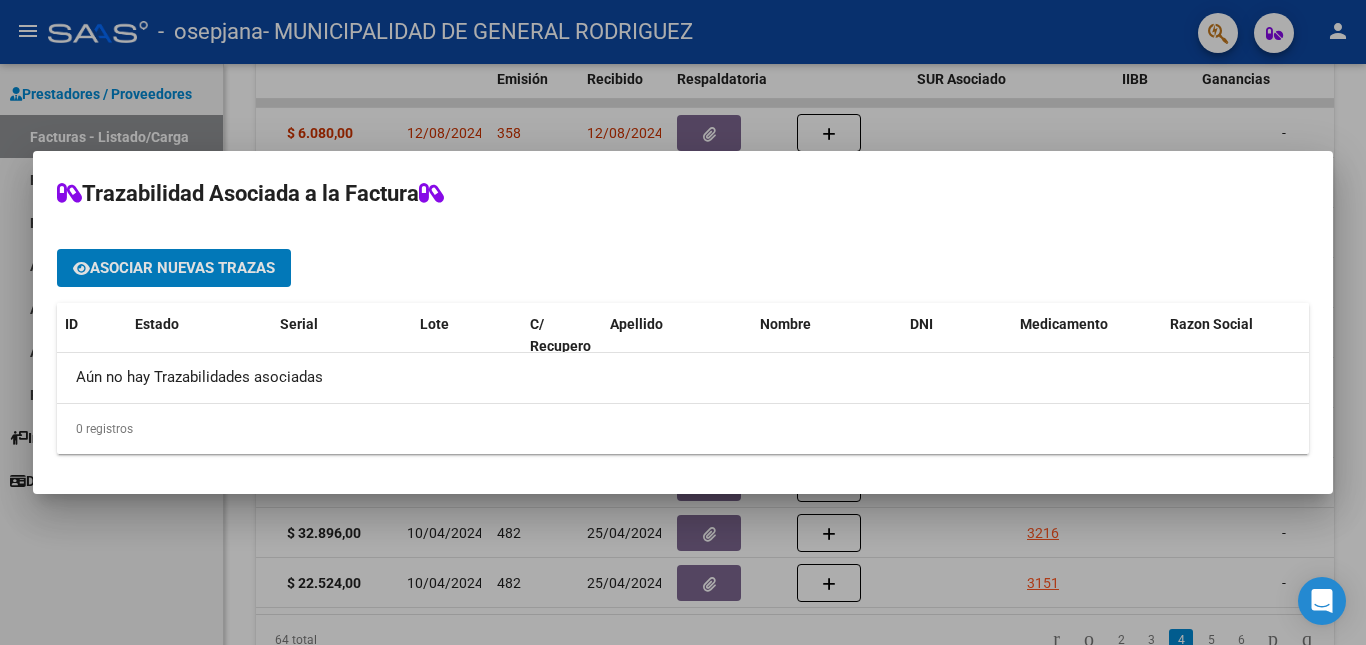 click at bounding box center [683, 322] 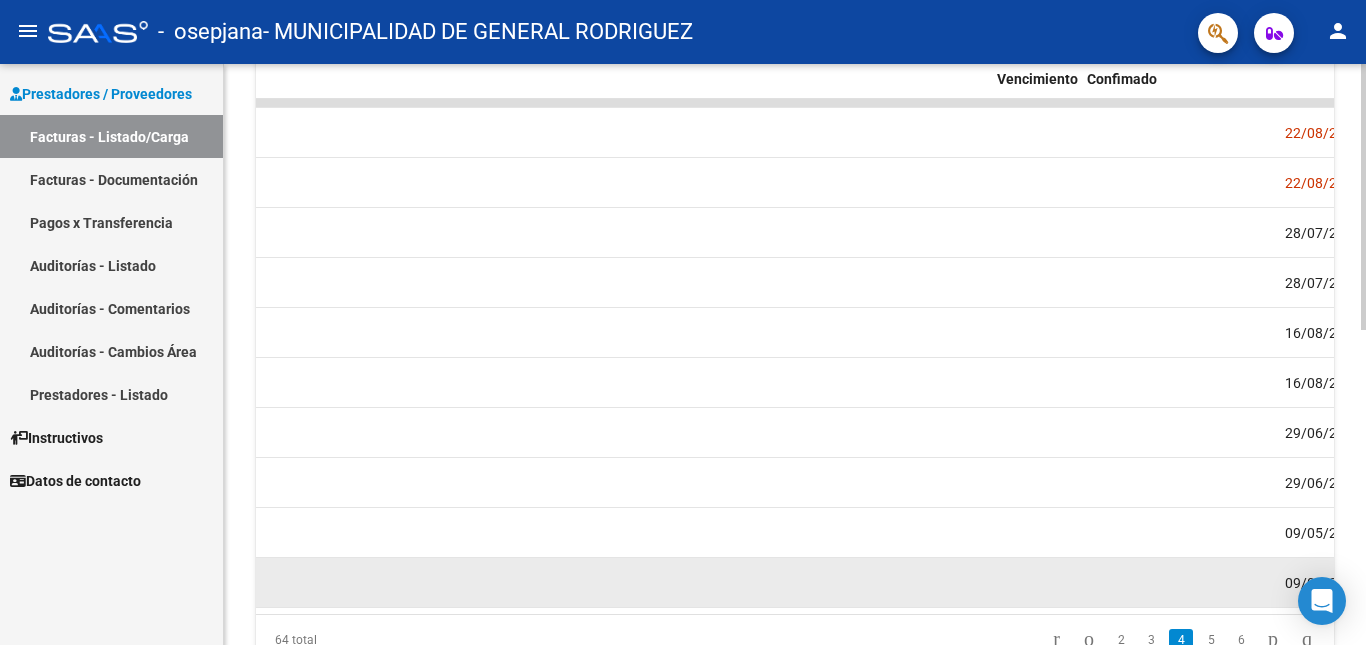 scroll, scrollTop: 0, scrollLeft: 2953, axis: horizontal 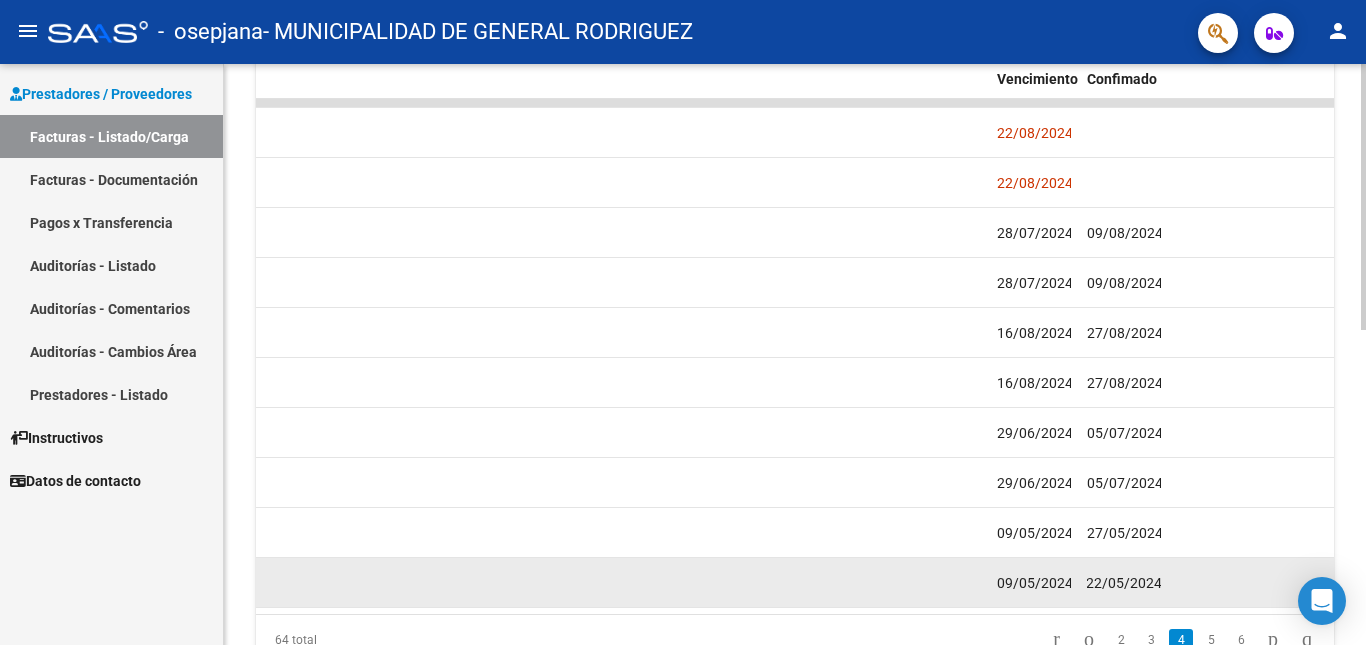 drag, startPoint x: 1137, startPoint y: 581, endPoint x: 1205, endPoint y: 576, distance: 68.18358 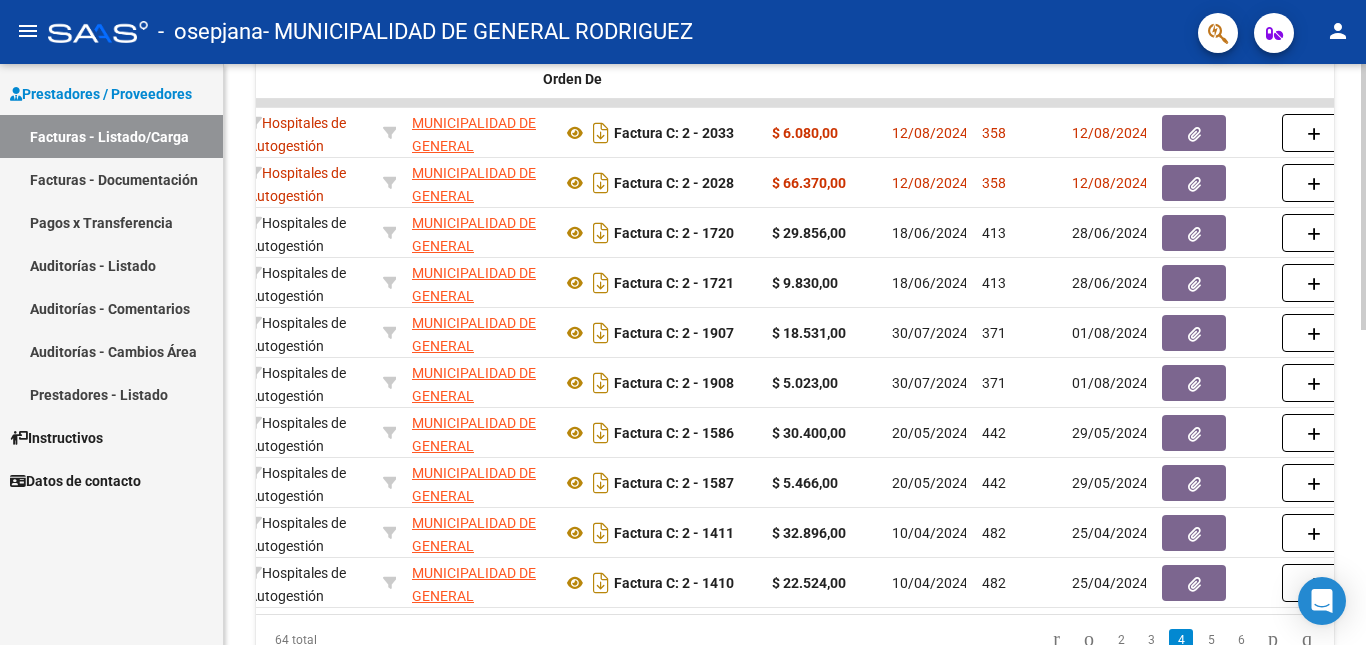 scroll, scrollTop: 0, scrollLeft: 0, axis: both 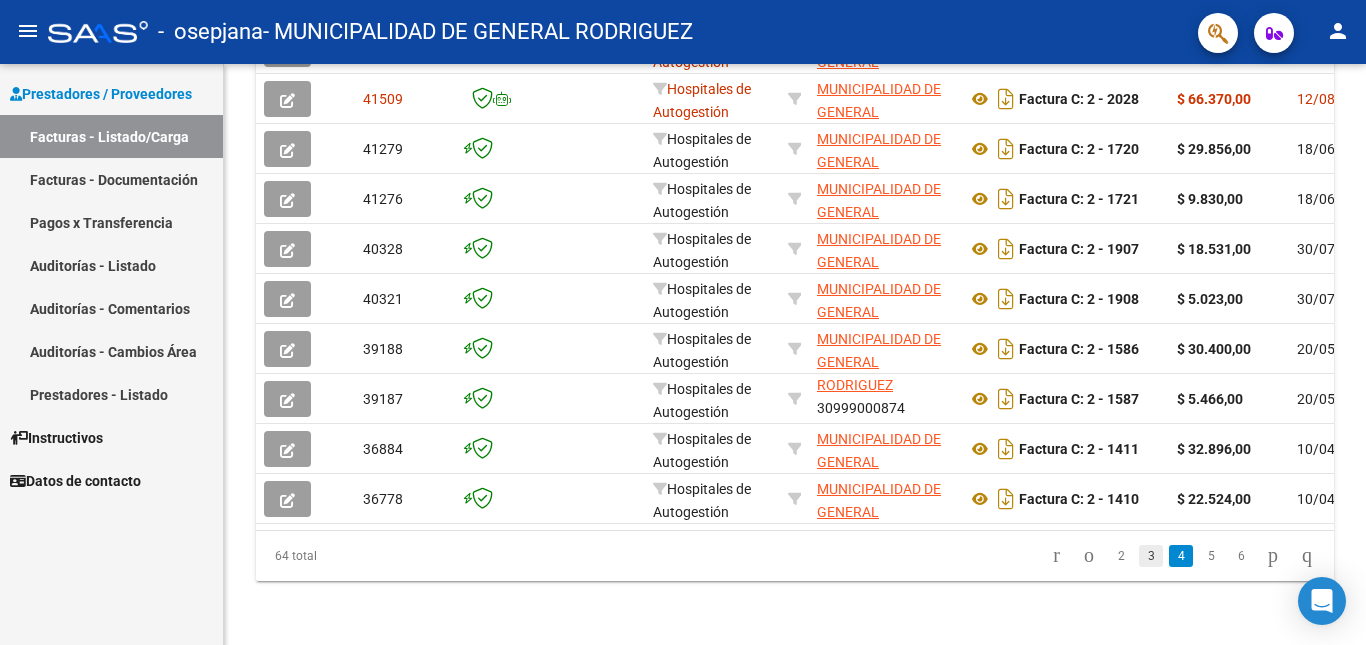 click on "3" 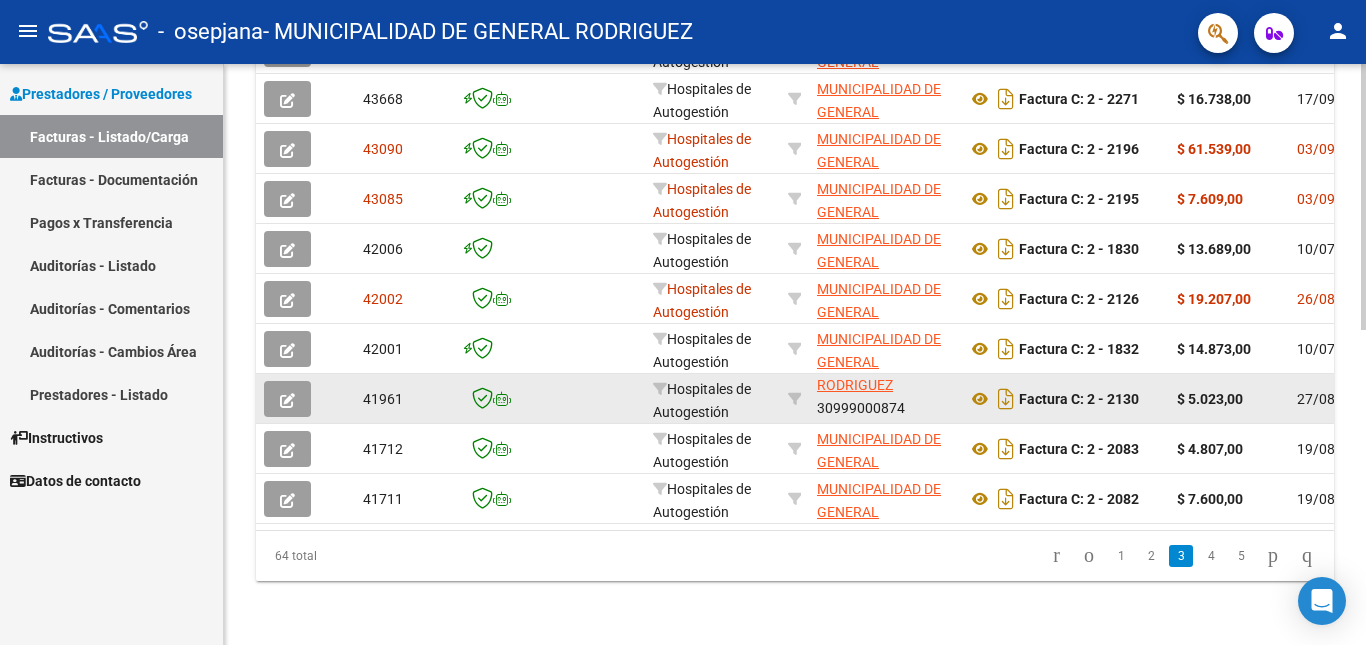 scroll, scrollTop: 587, scrollLeft: 0, axis: vertical 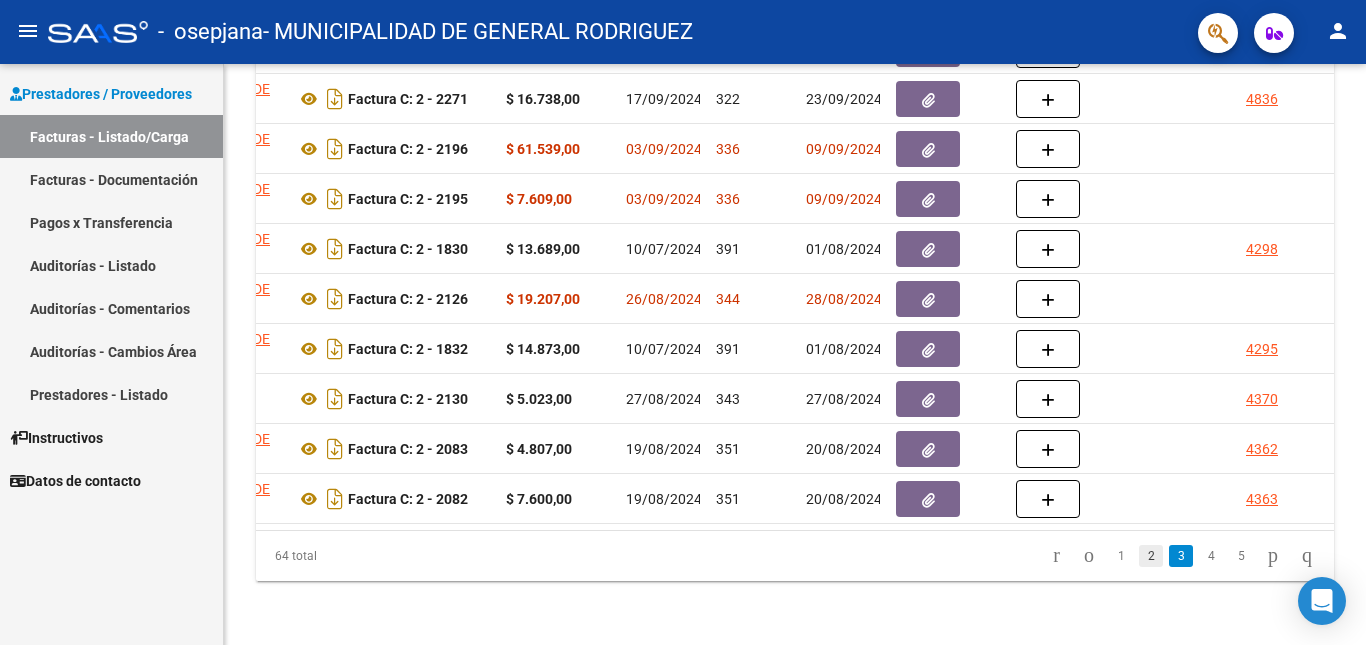 click on "2" 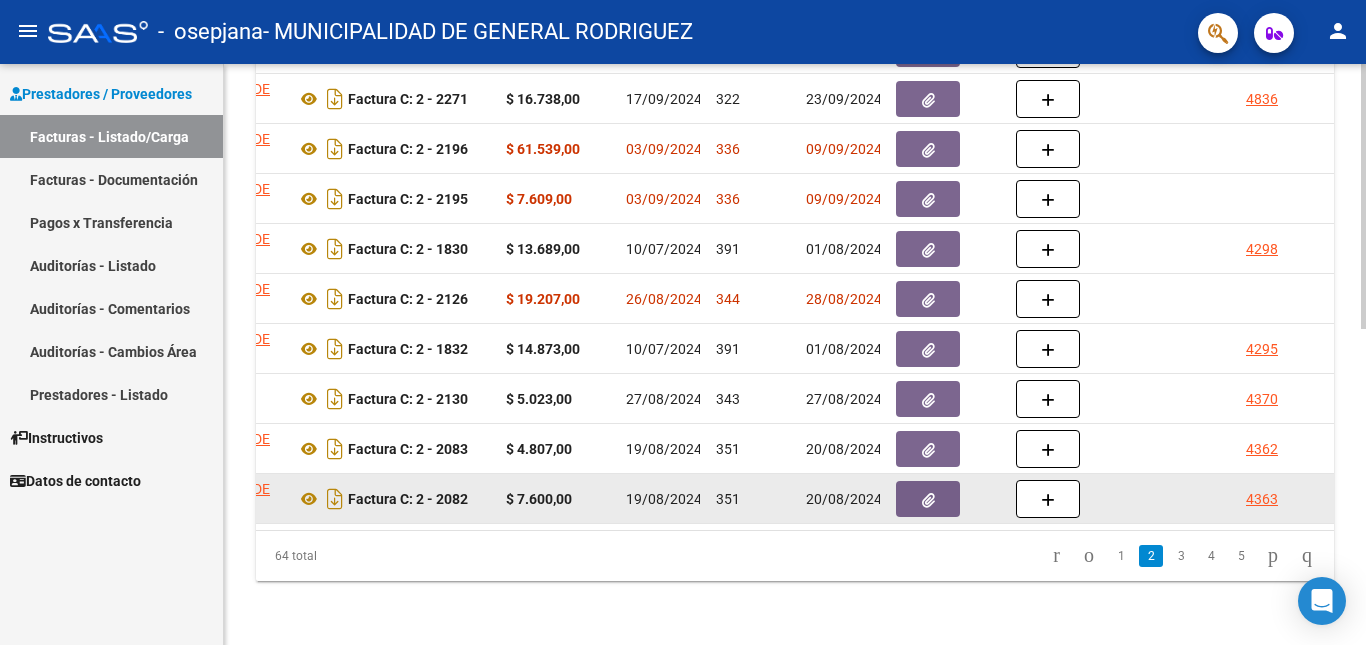 scroll, scrollTop: 687, scrollLeft: 0, axis: vertical 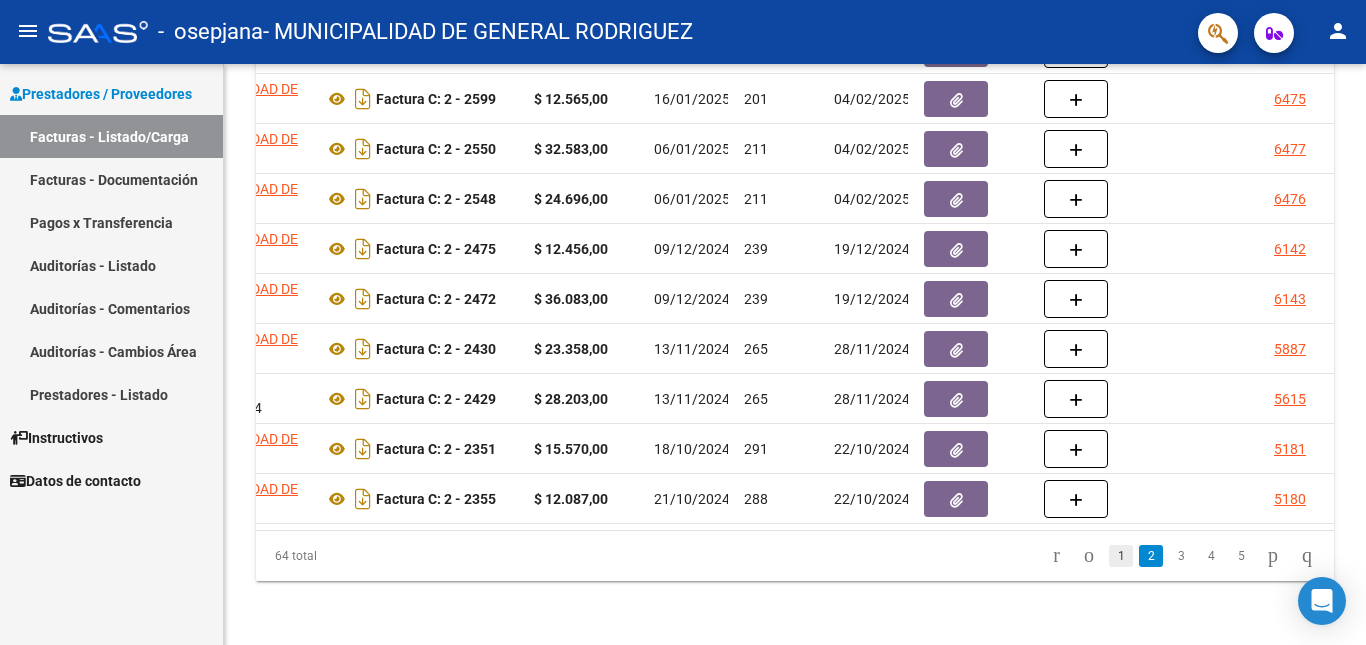 click on "1" 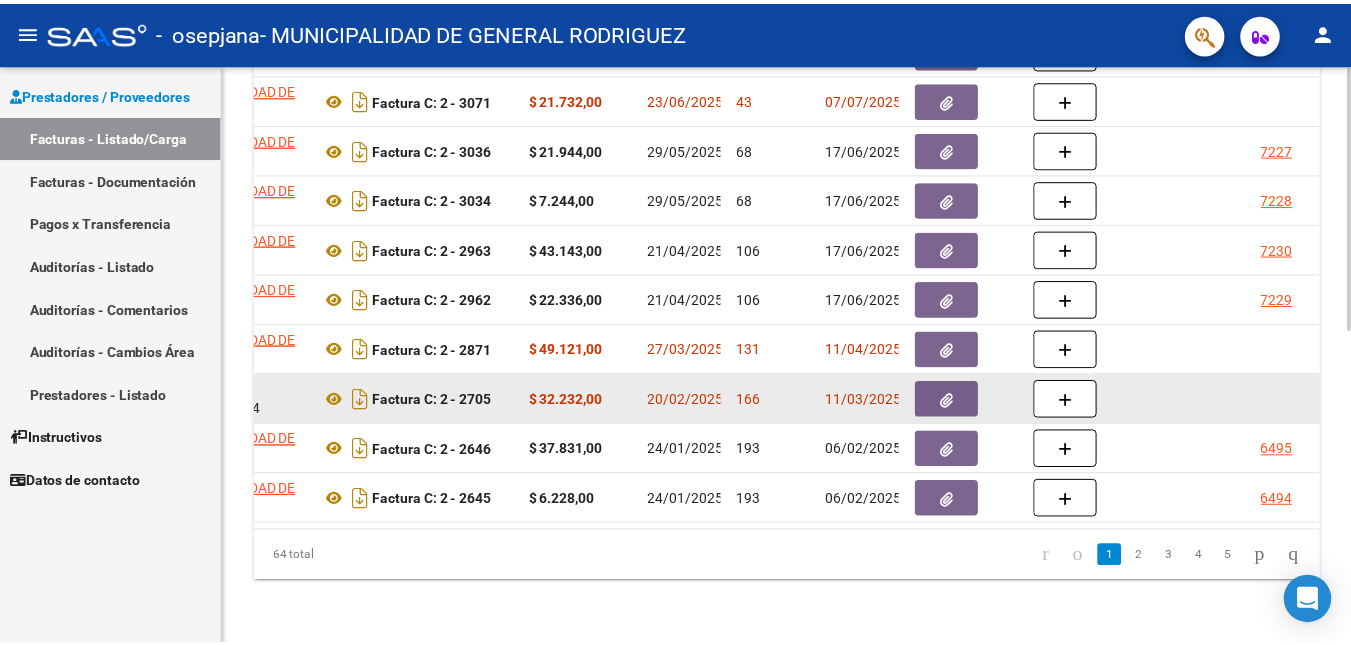 scroll, scrollTop: 587, scrollLeft: 0, axis: vertical 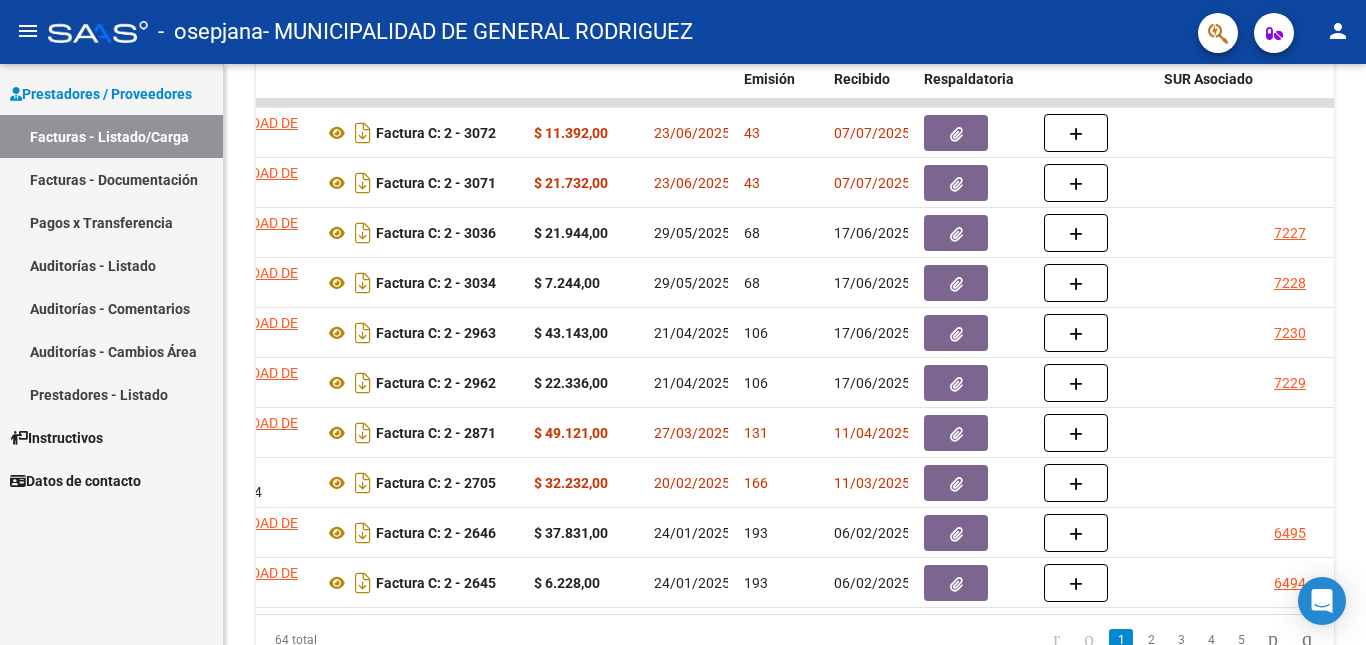 click on "person" 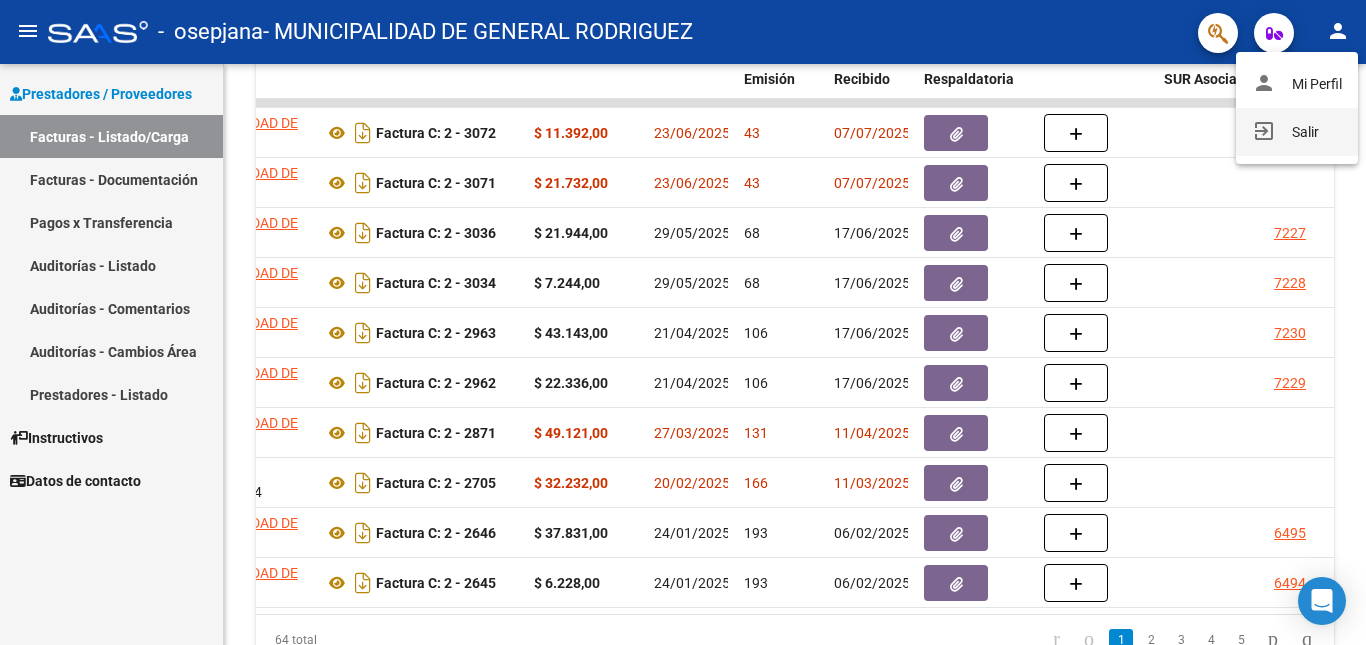 click on "exit_to_app  Salir" at bounding box center (1297, 132) 